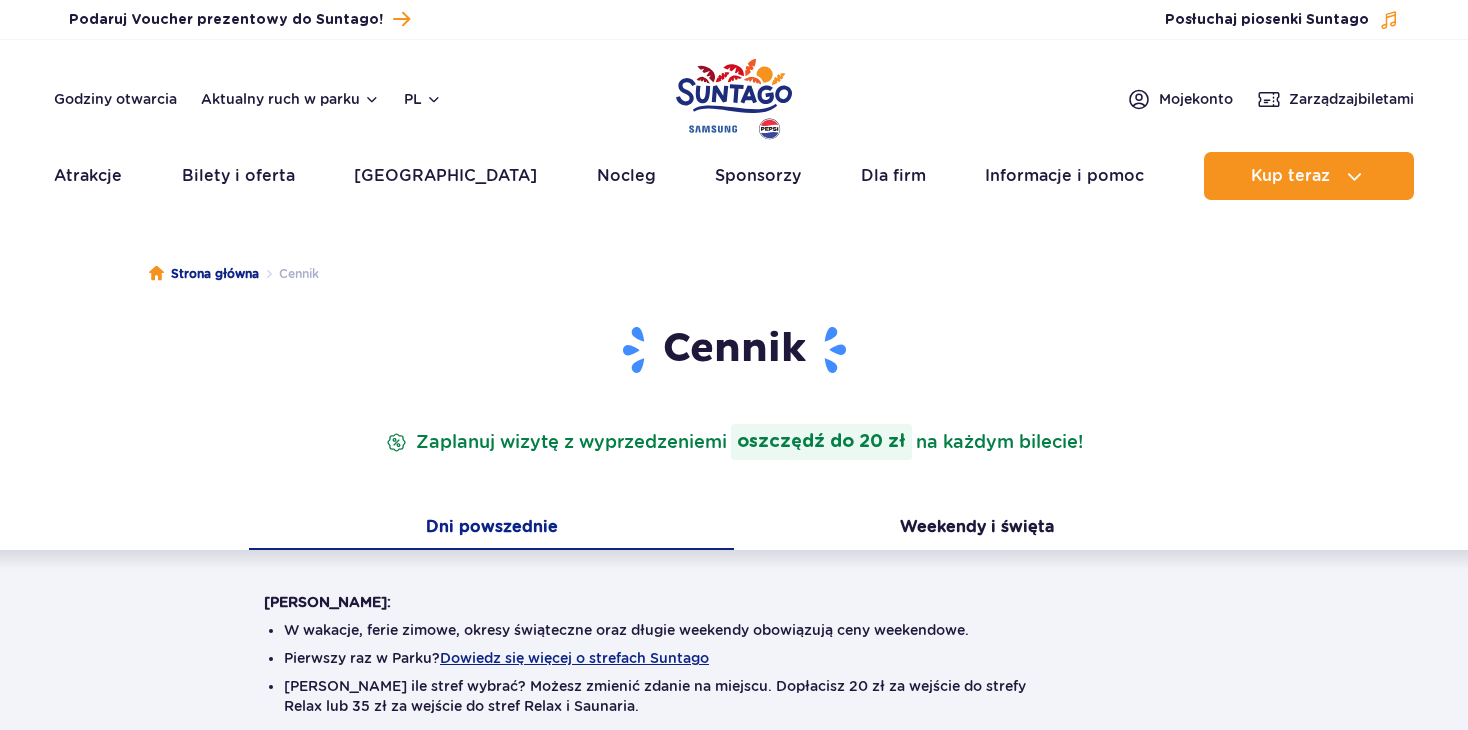 scroll, scrollTop: 400, scrollLeft: 0, axis: vertical 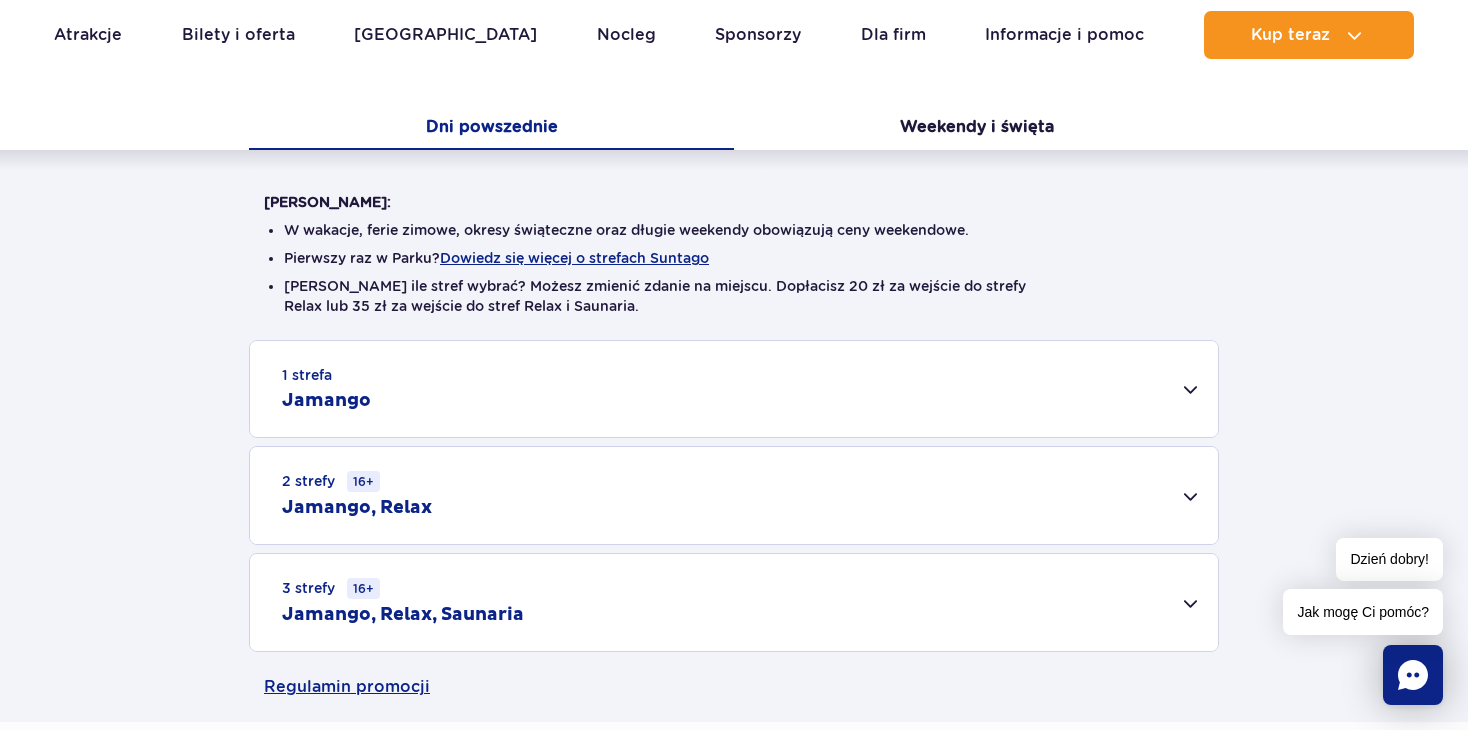 click on "1 strefa
Jamango" at bounding box center (734, 389) 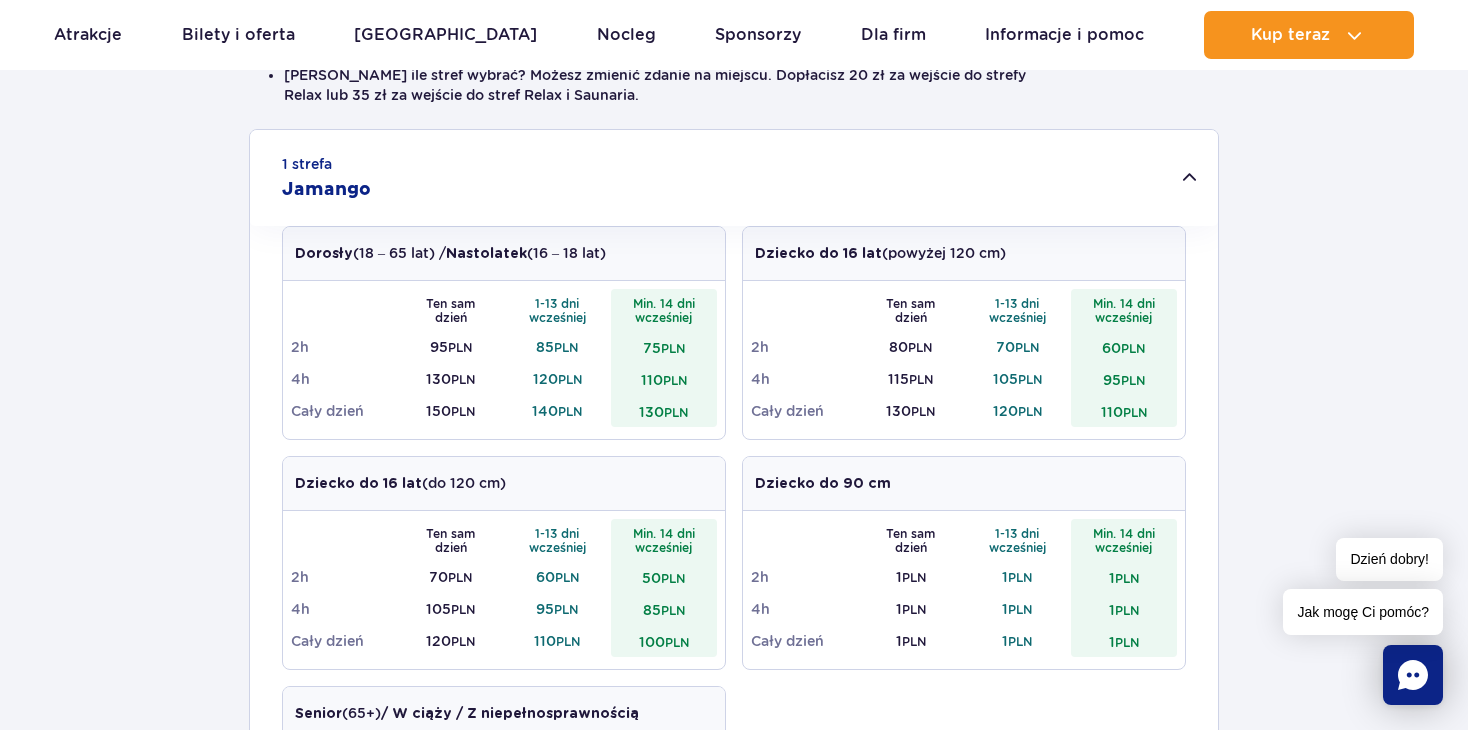 scroll, scrollTop: 800, scrollLeft: 0, axis: vertical 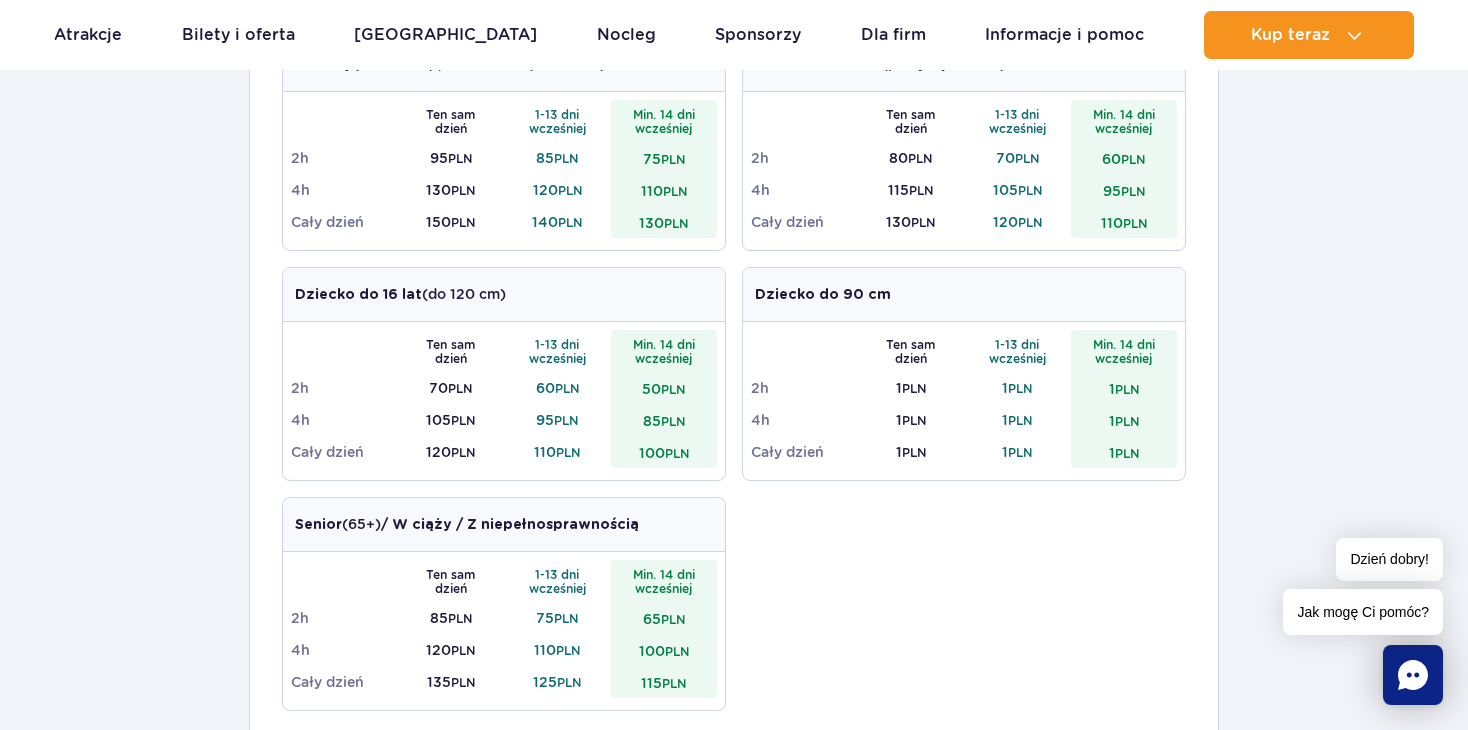click on "120  PLN" at bounding box center (557, 190) 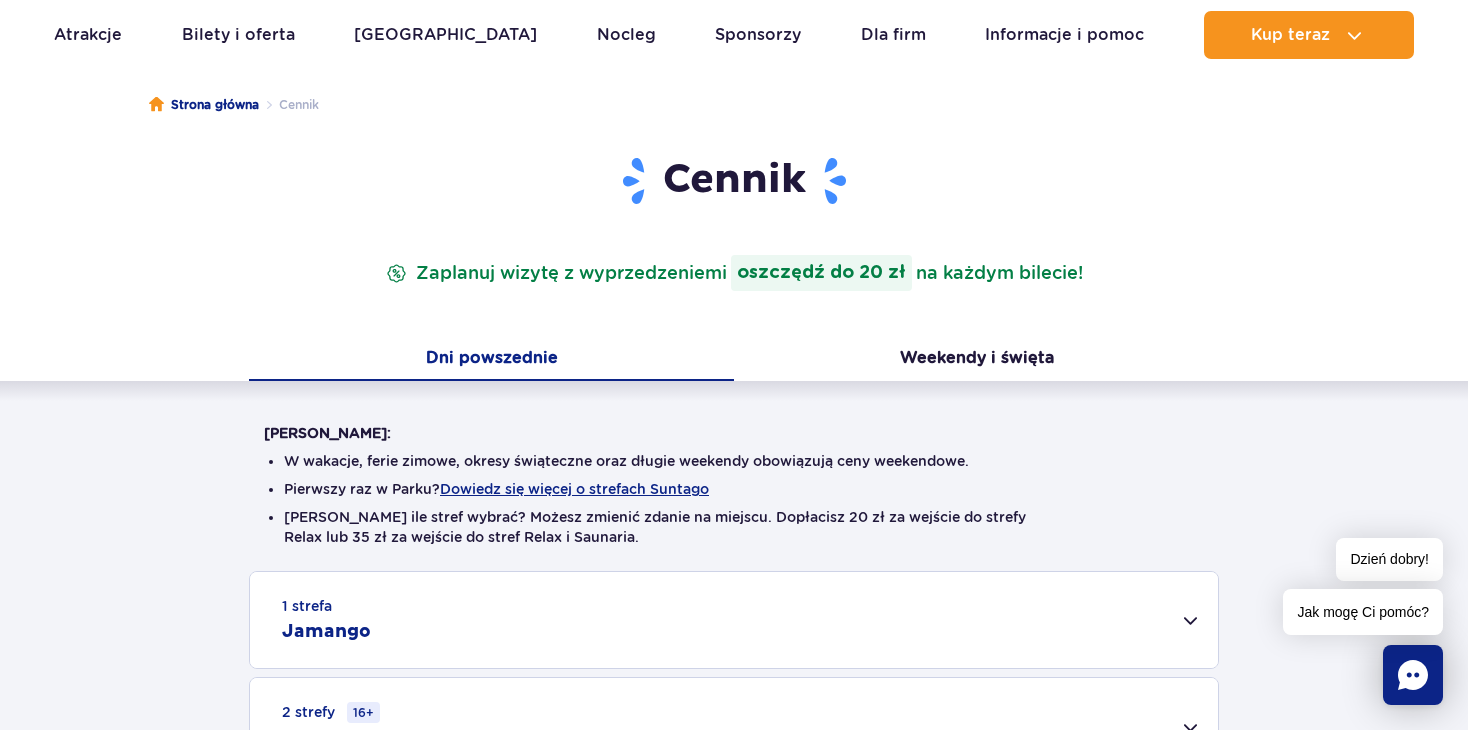 scroll, scrollTop: 0, scrollLeft: 0, axis: both 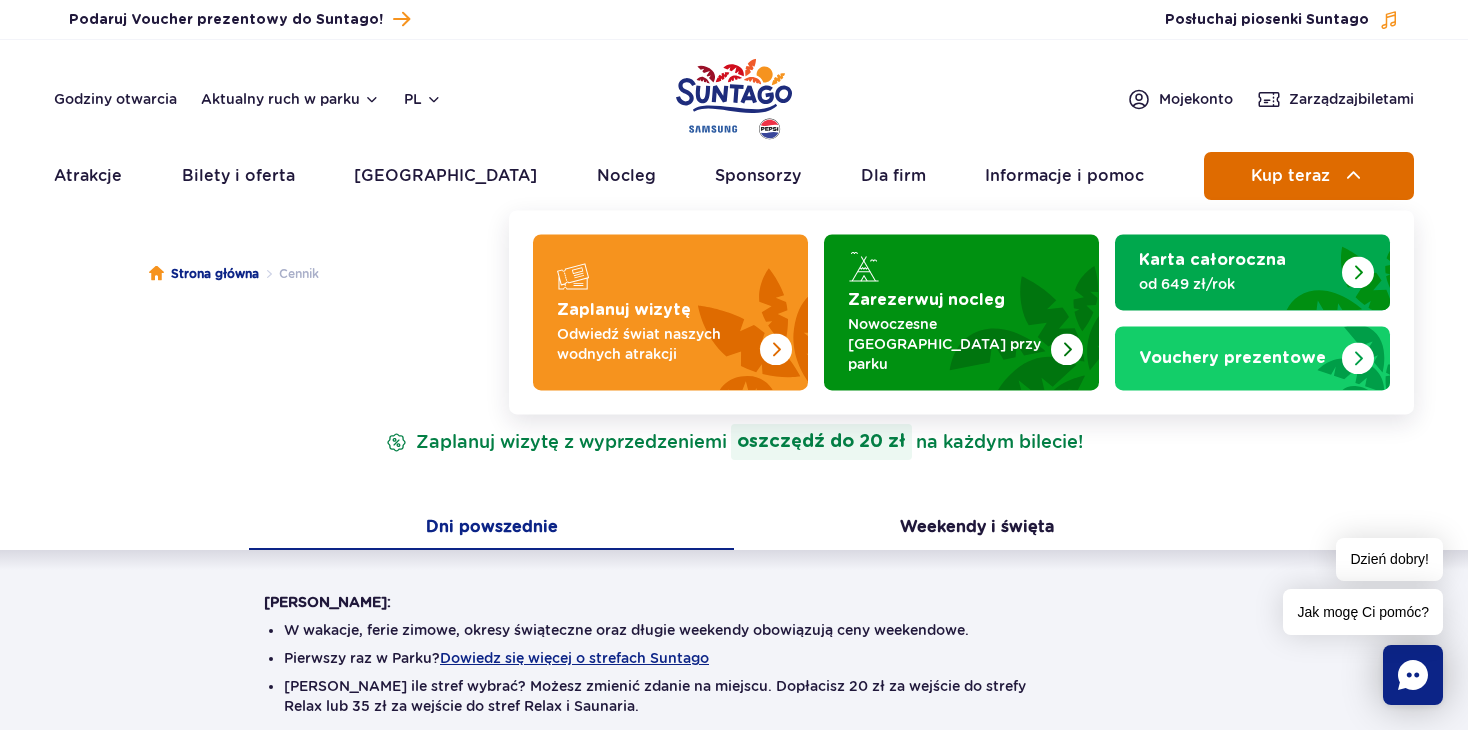 click at bounding box center [1354, 176] 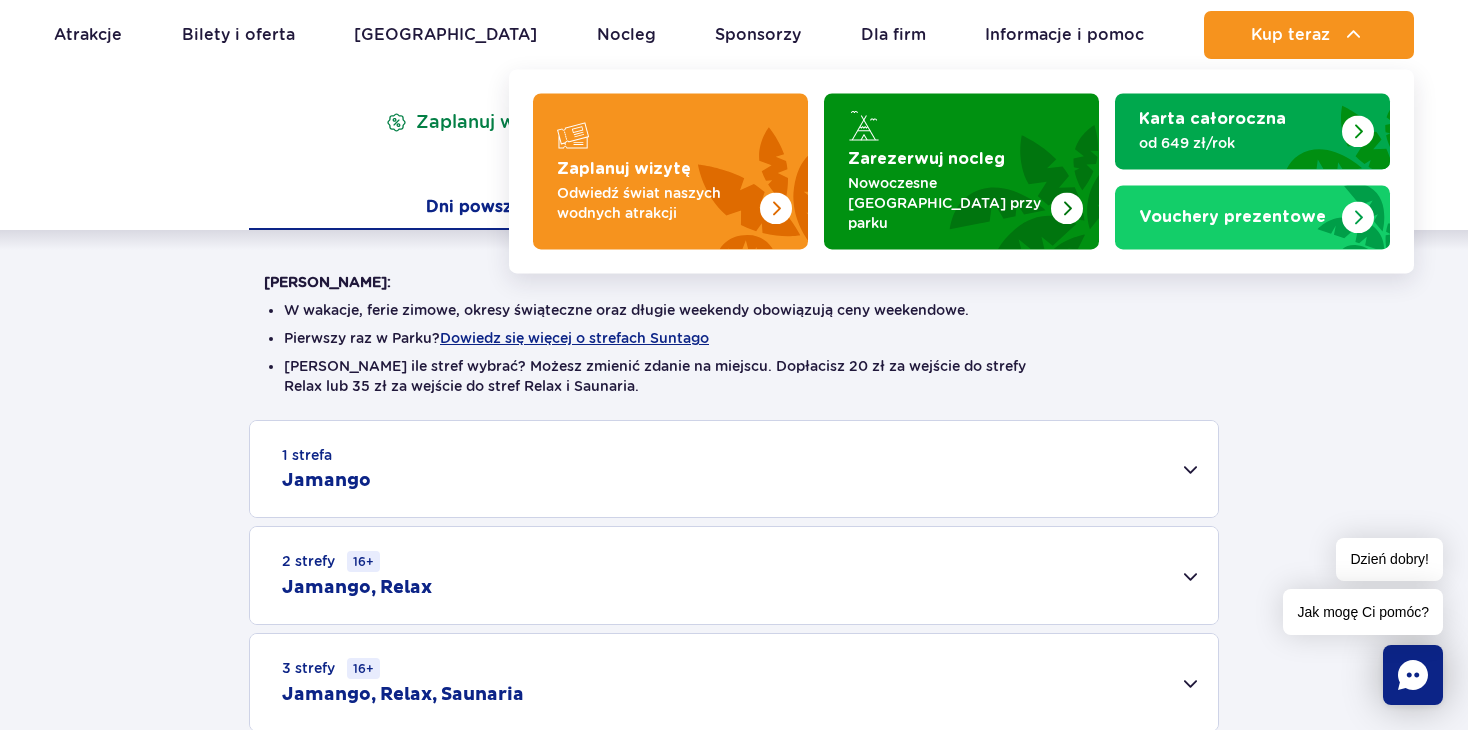 scroll, scrollTop: 400, scrollLeft: 0, axis: vertical 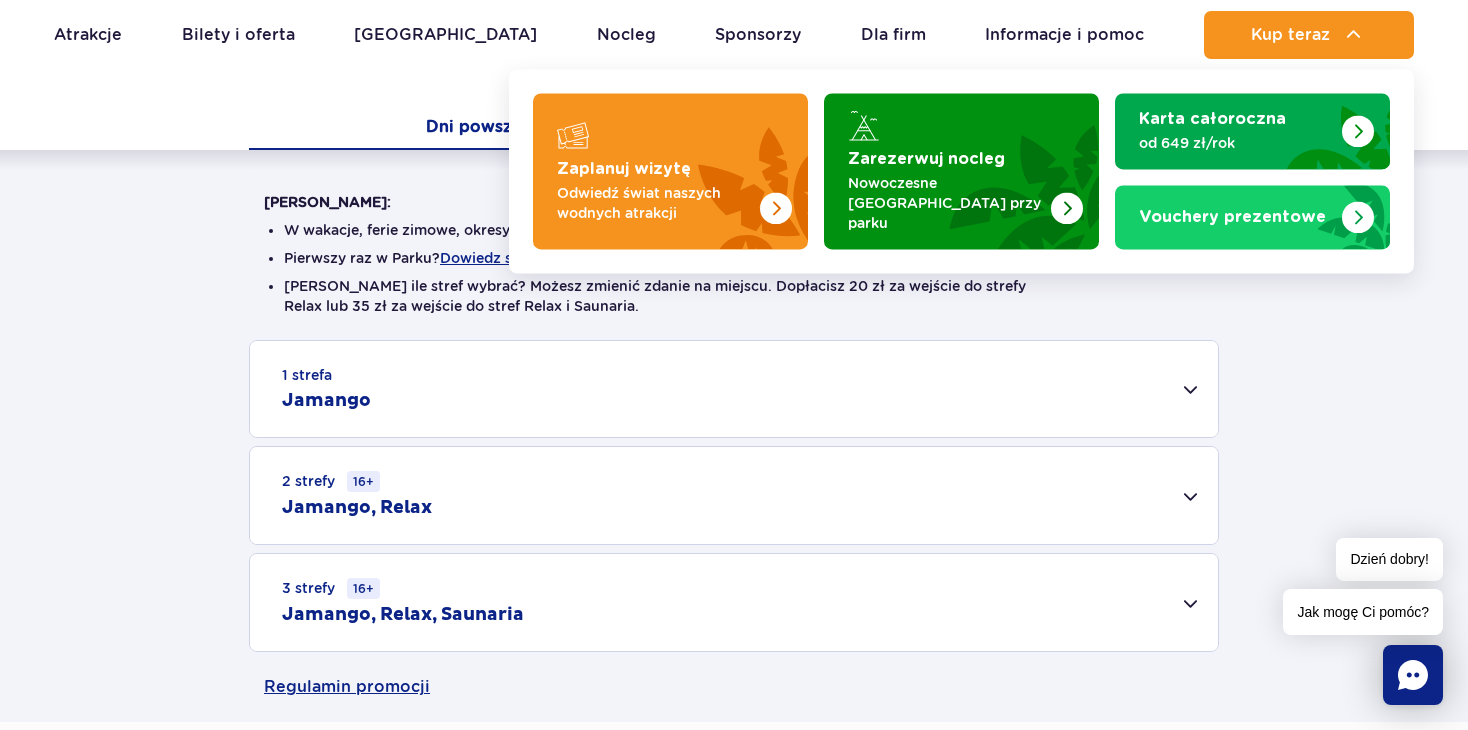 click on "1 strefa
Jamango" at bounding box center [734, 389] 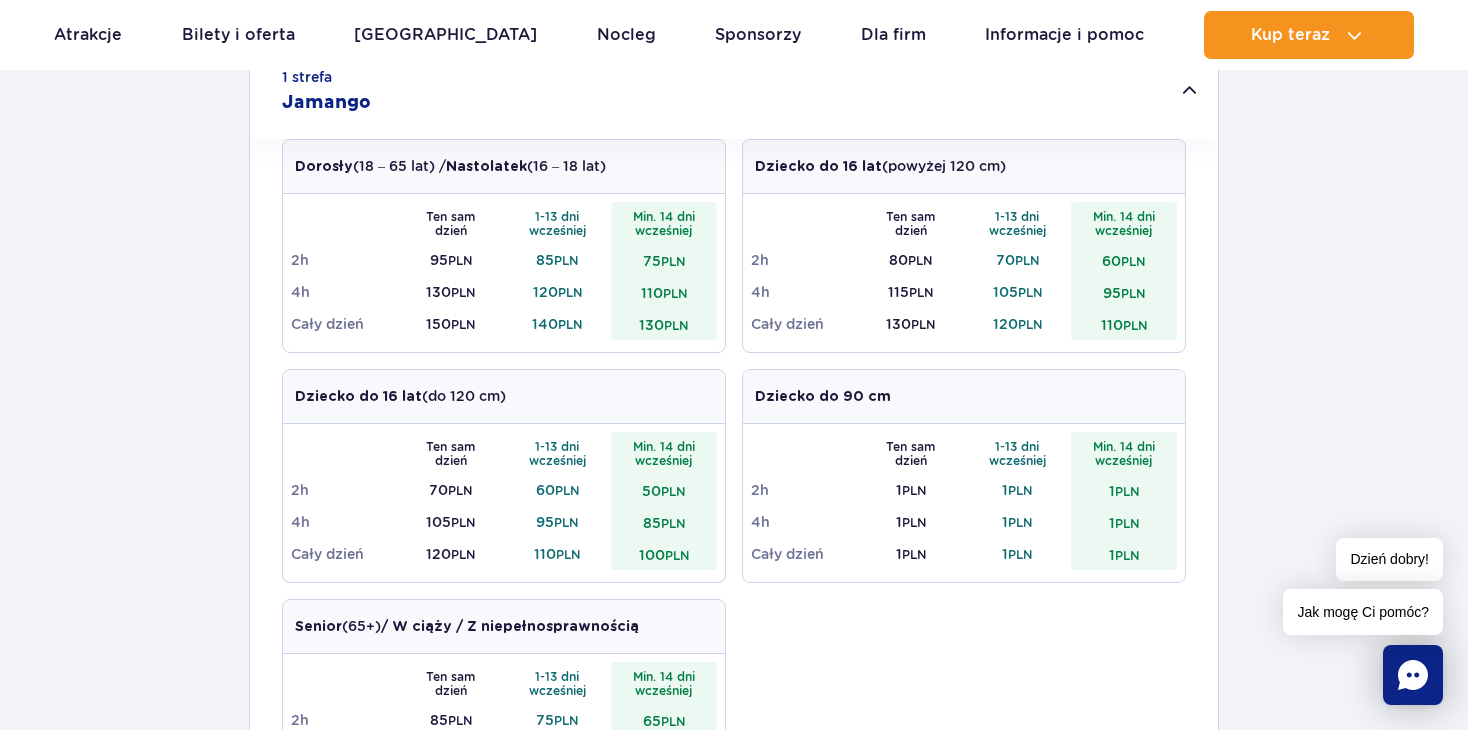scroll, scrollTop: 700, scrollLeft: 0, axis: vertical 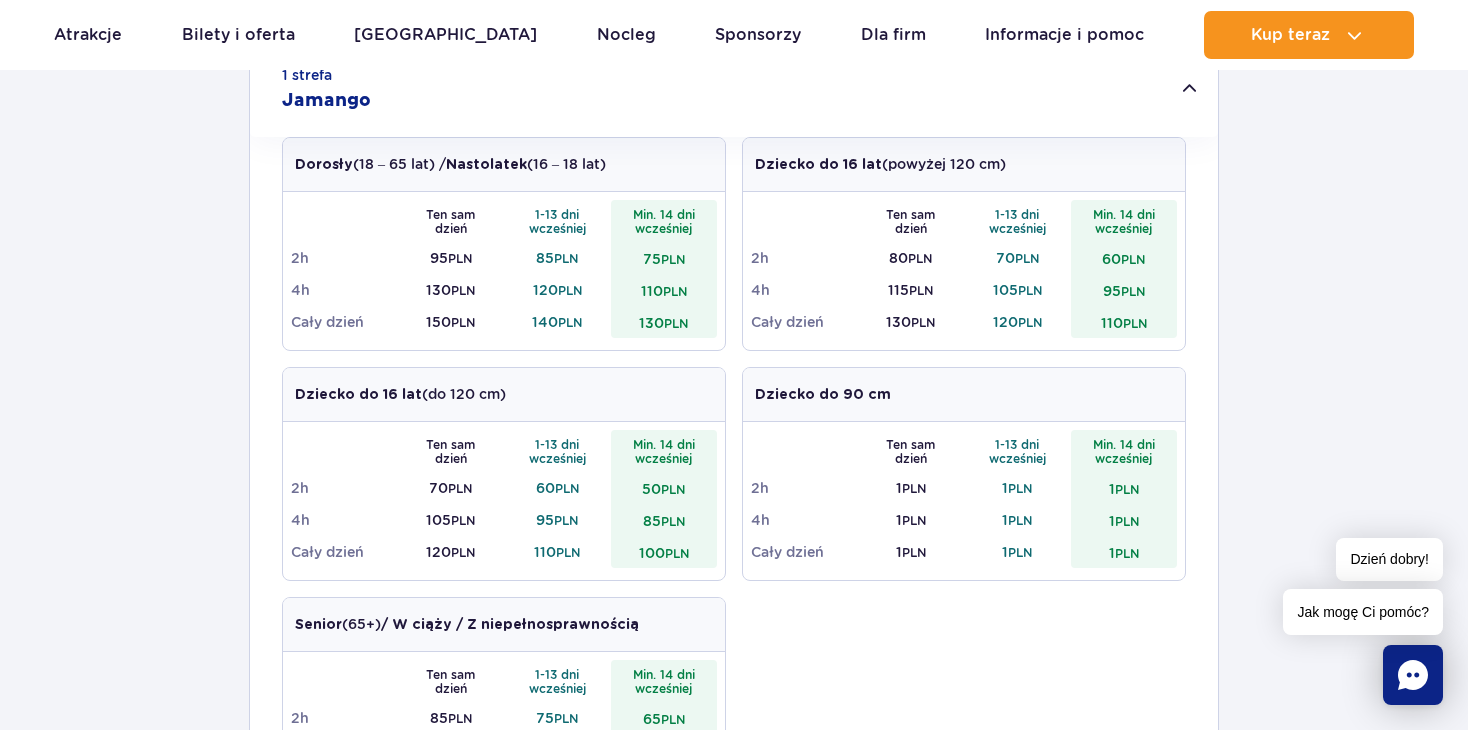 click on "2h" at bounding box center (344, 258) 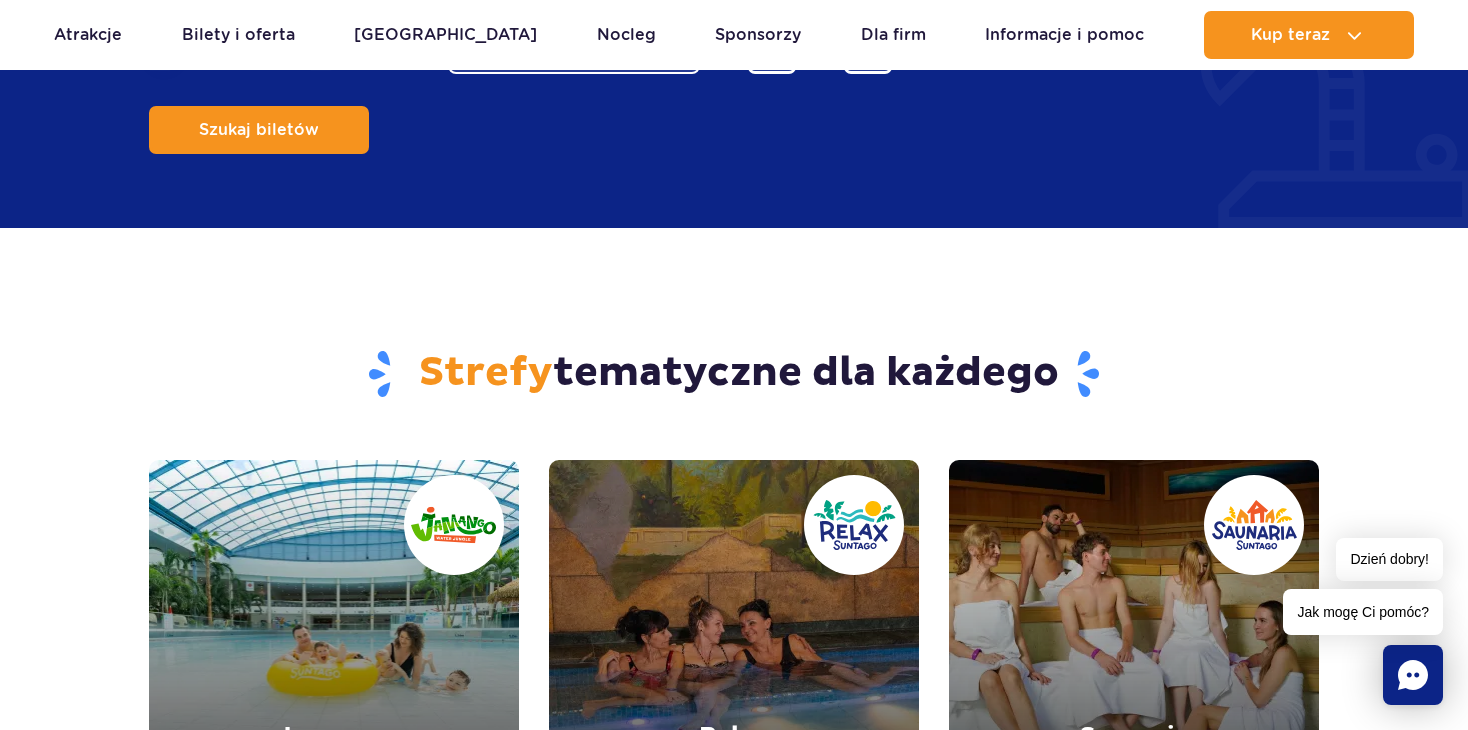 scroll, scrollTop: 2000, scrollLeft: 0, axis: vertical 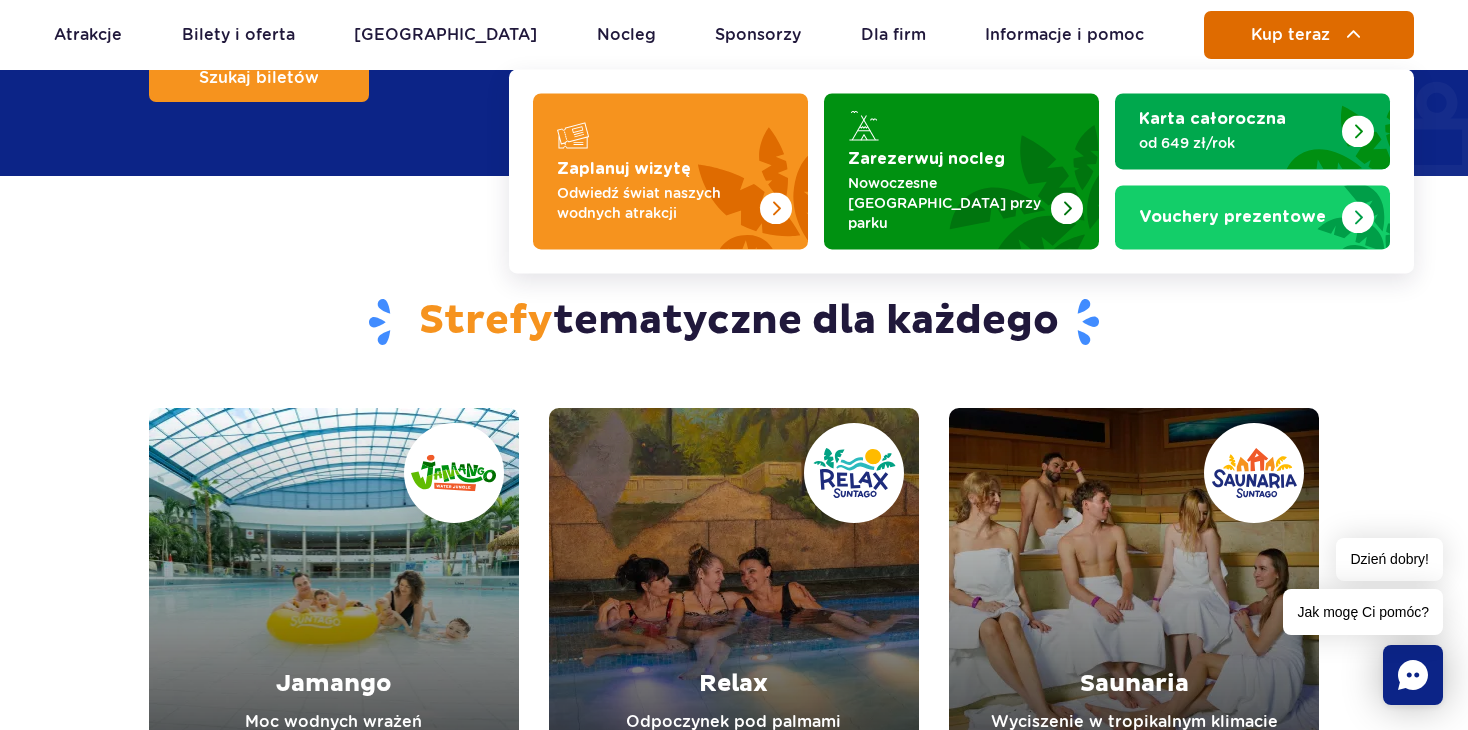 click on "Kup teraz" at bounding box center [1309, 35] 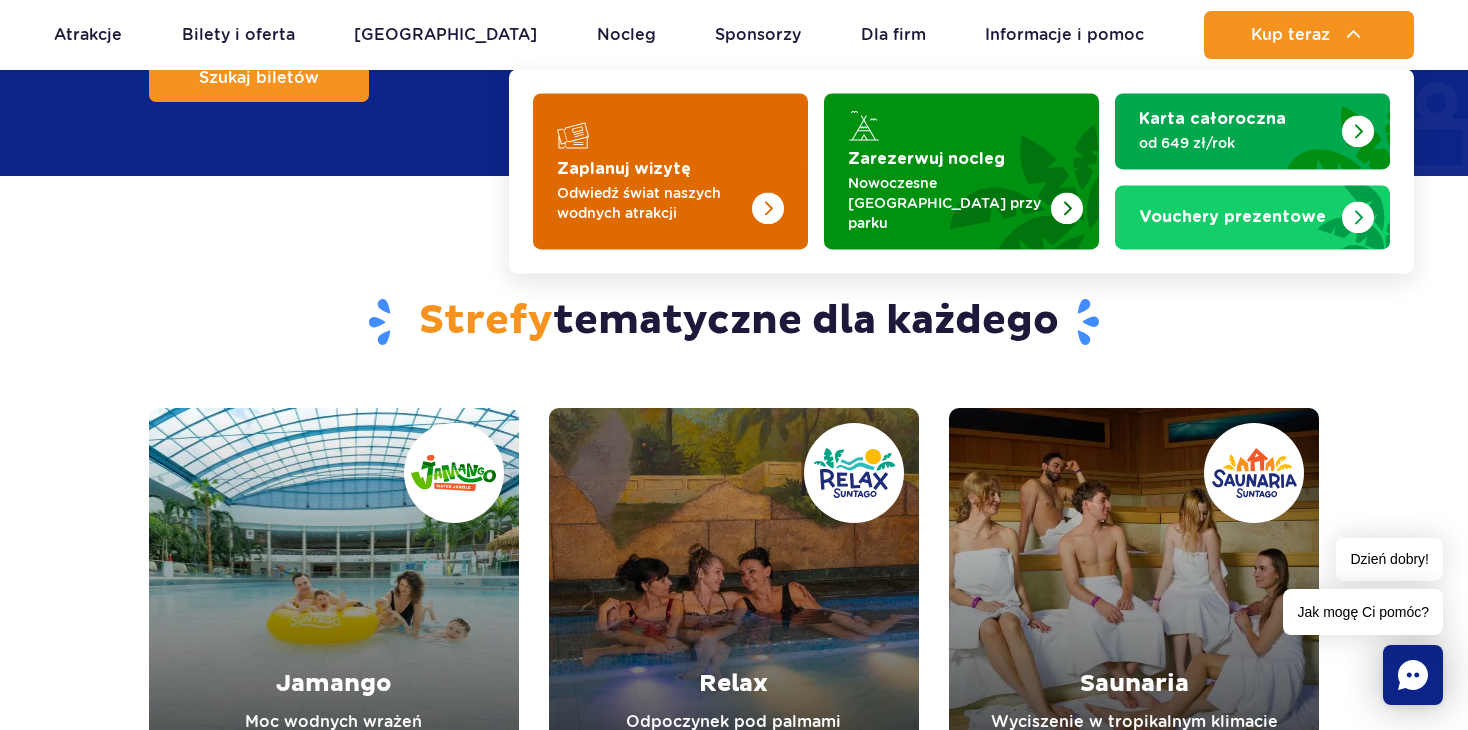 click at bounding box center (670, 171) 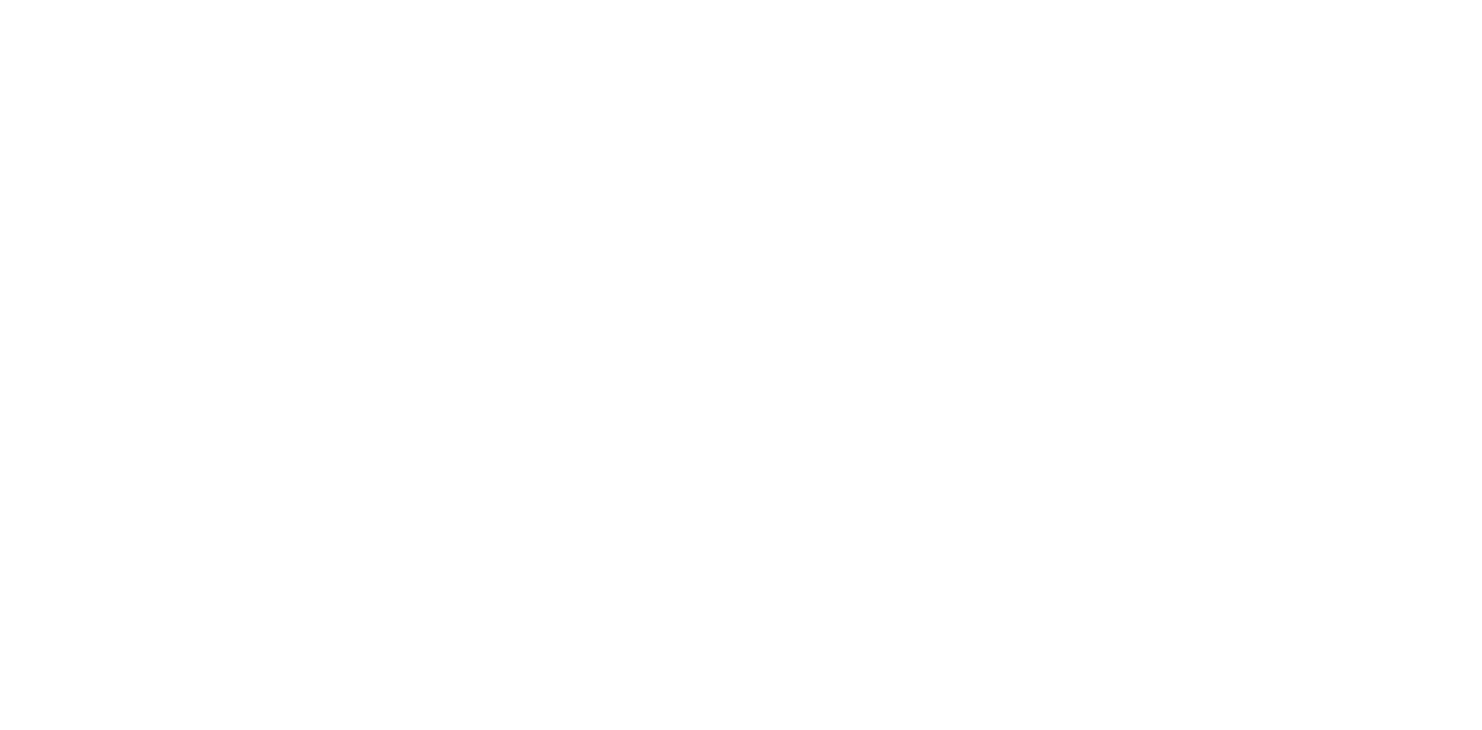 scroll, scrollTop: 0, scrollLeft: 0, axis: both 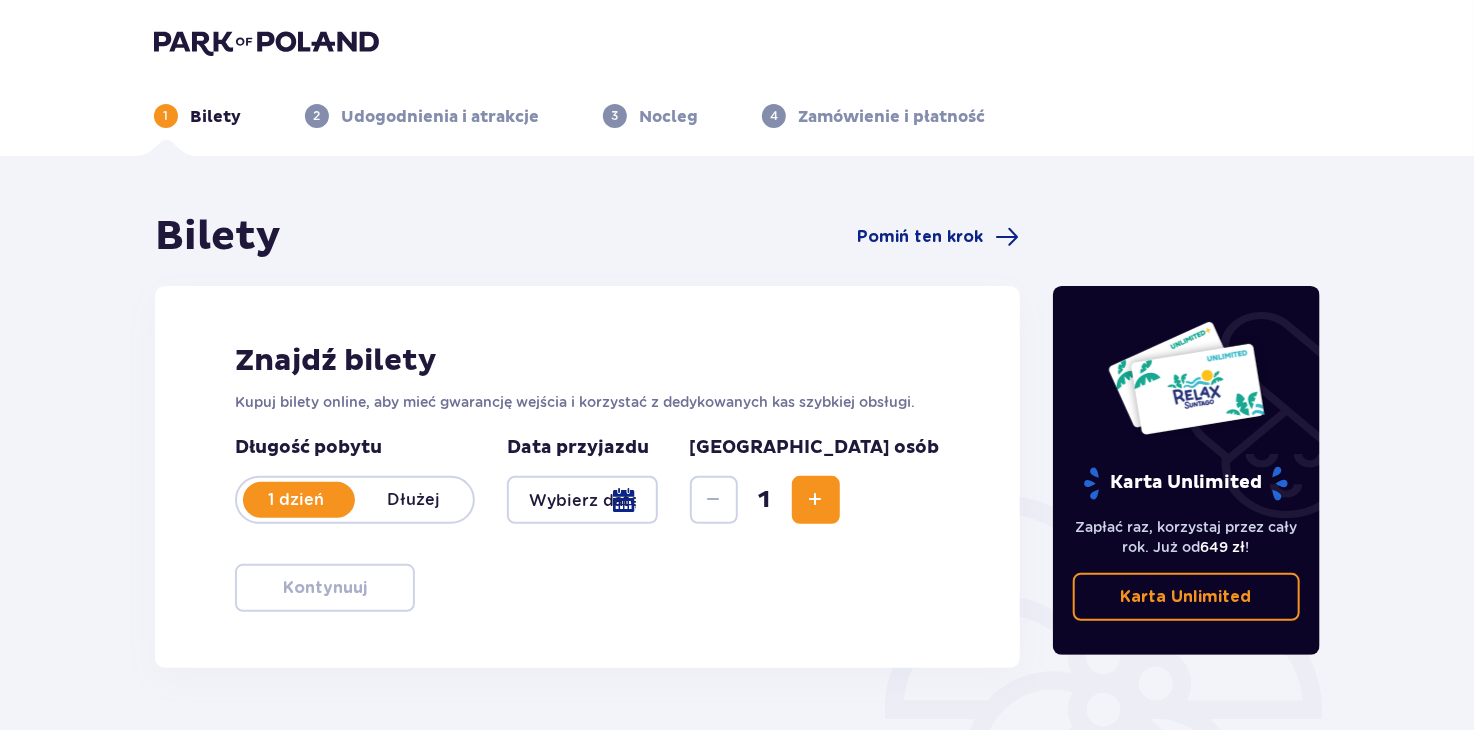 click on "1 dzień" at bounding box center (296, 500) 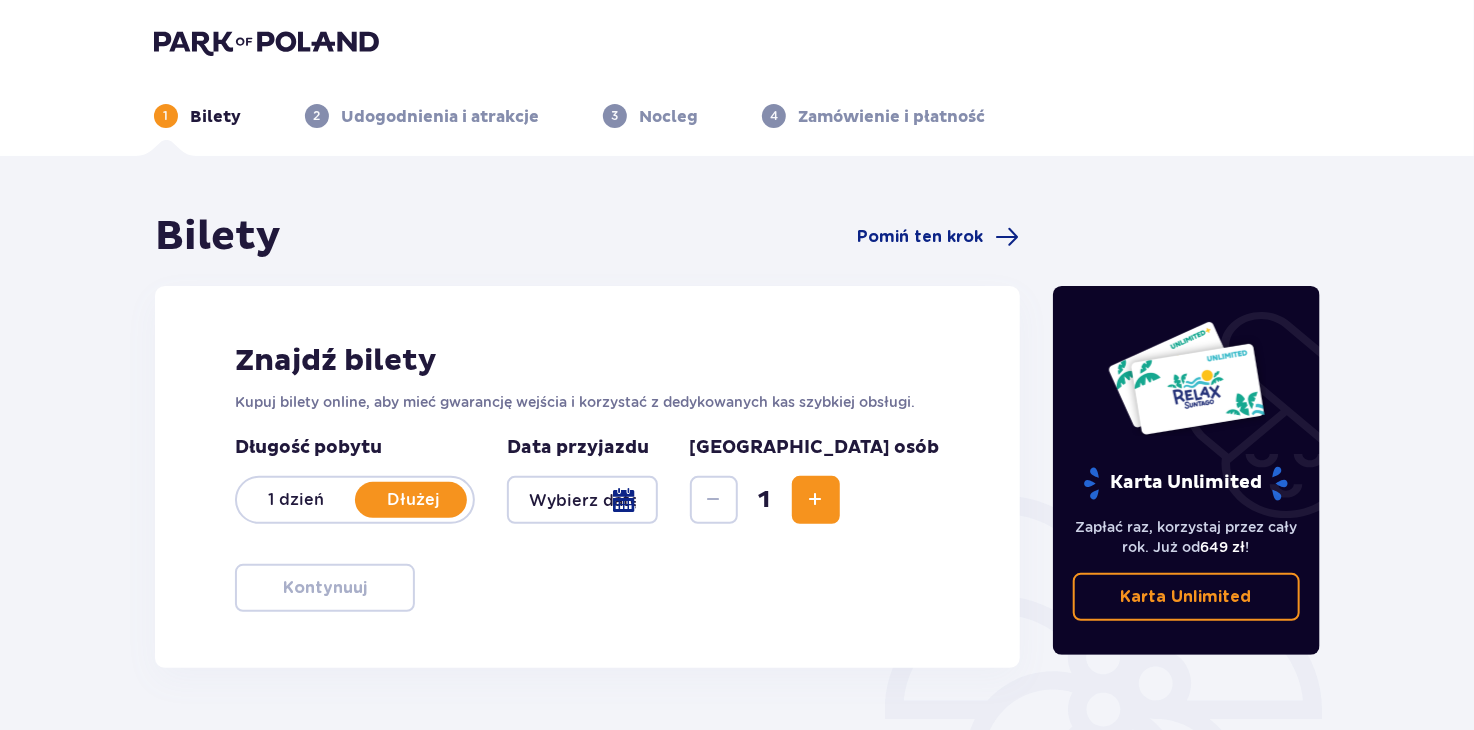 click on "1 dzień" at bounding box center (296, 500) 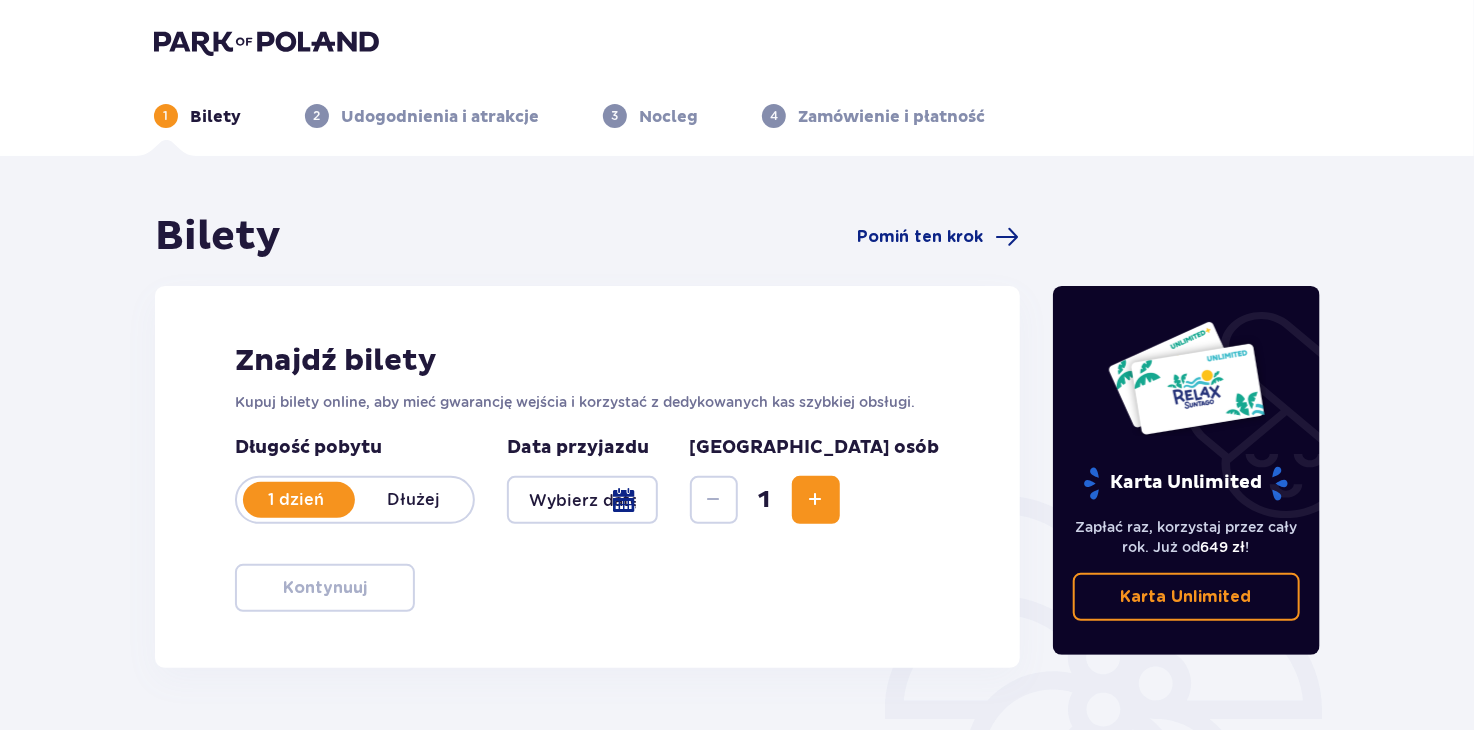 click at bounding box center [582, 500] 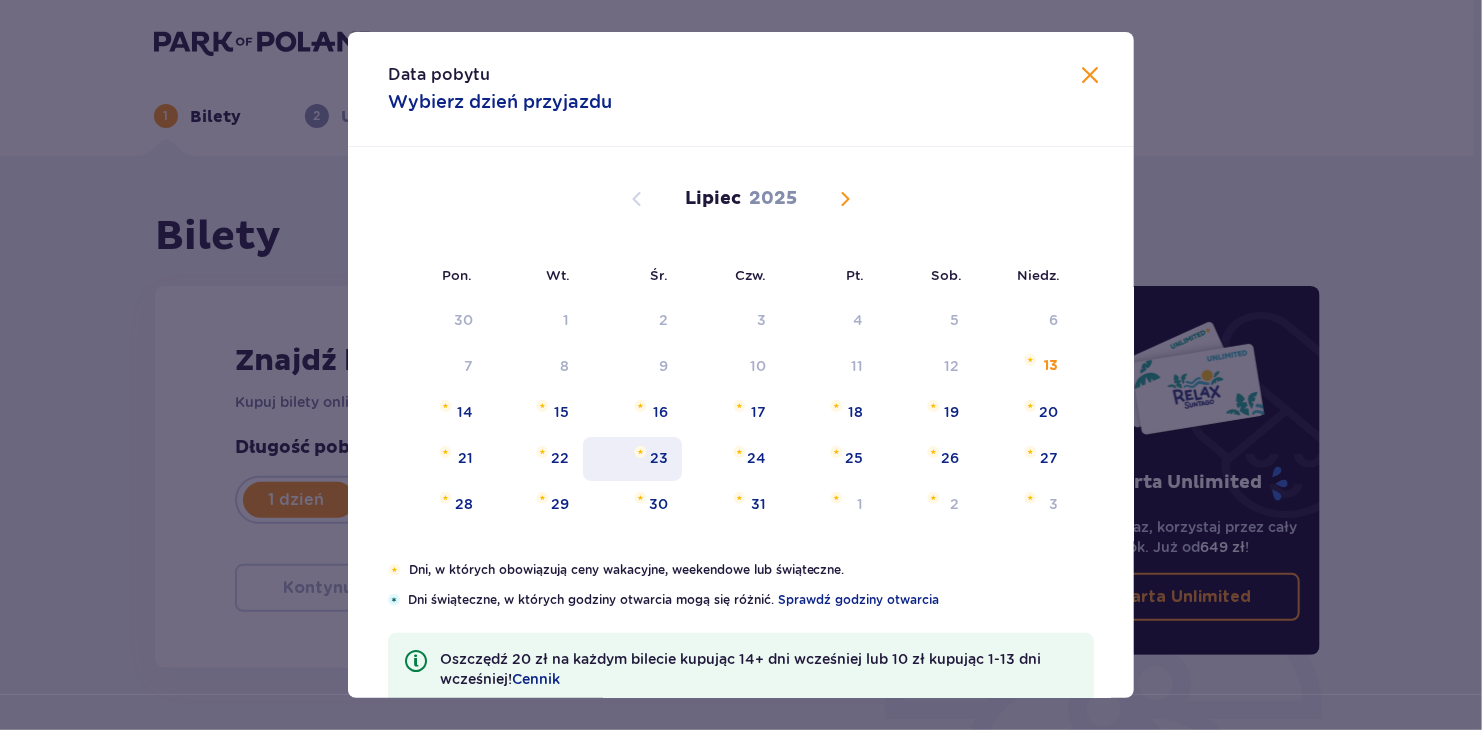 click on "23" at bounding box center [659, 458] 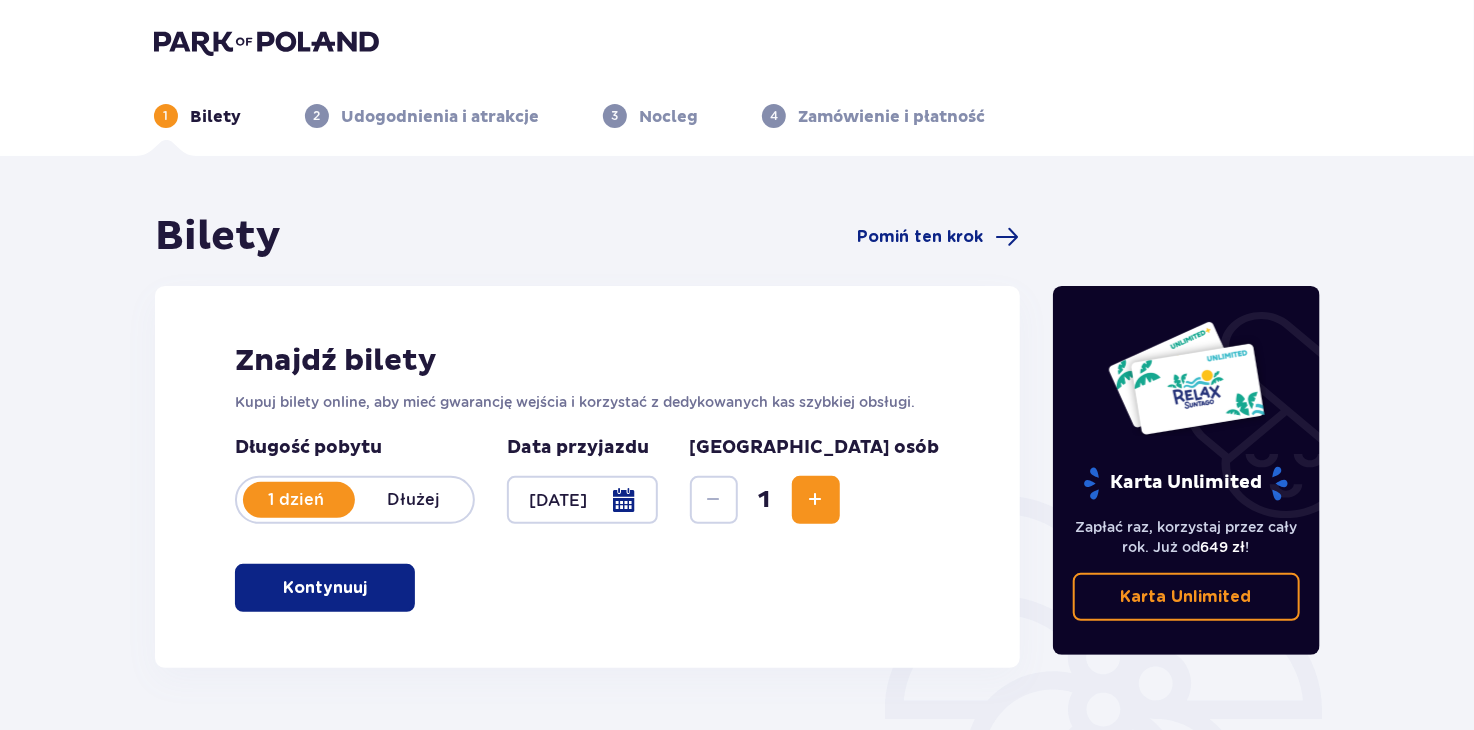click at bounding box center [816, 500] 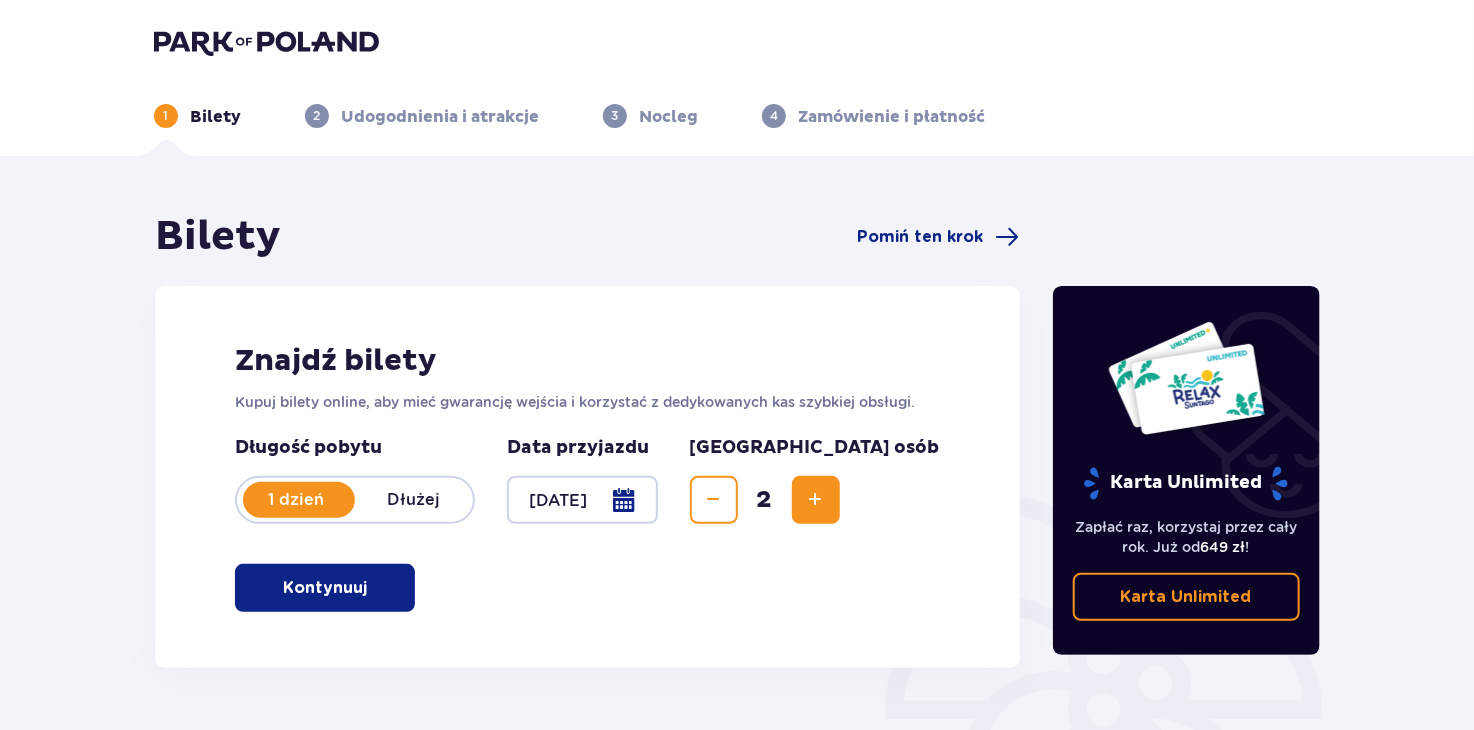 click at bounding box center (816, 500) 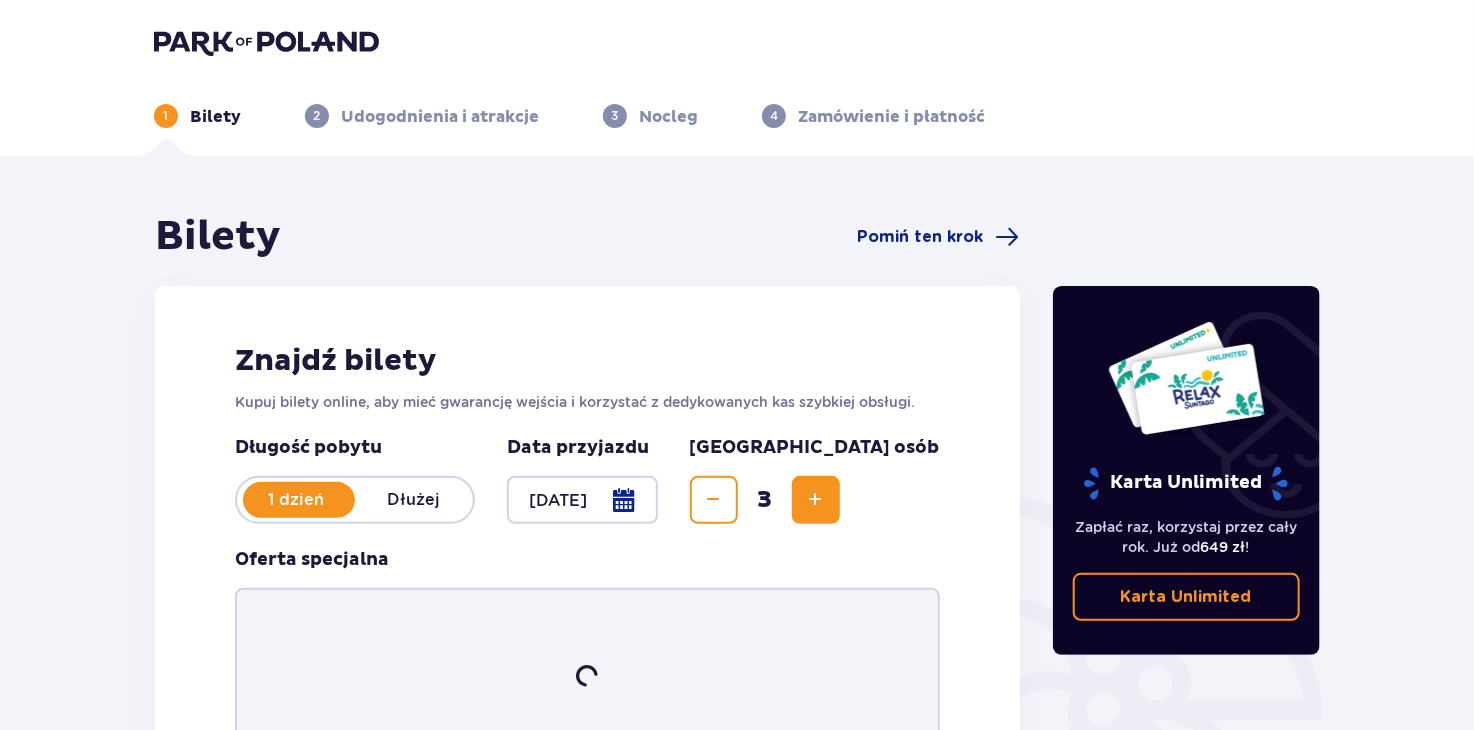 click at bounding box center (816, 500) 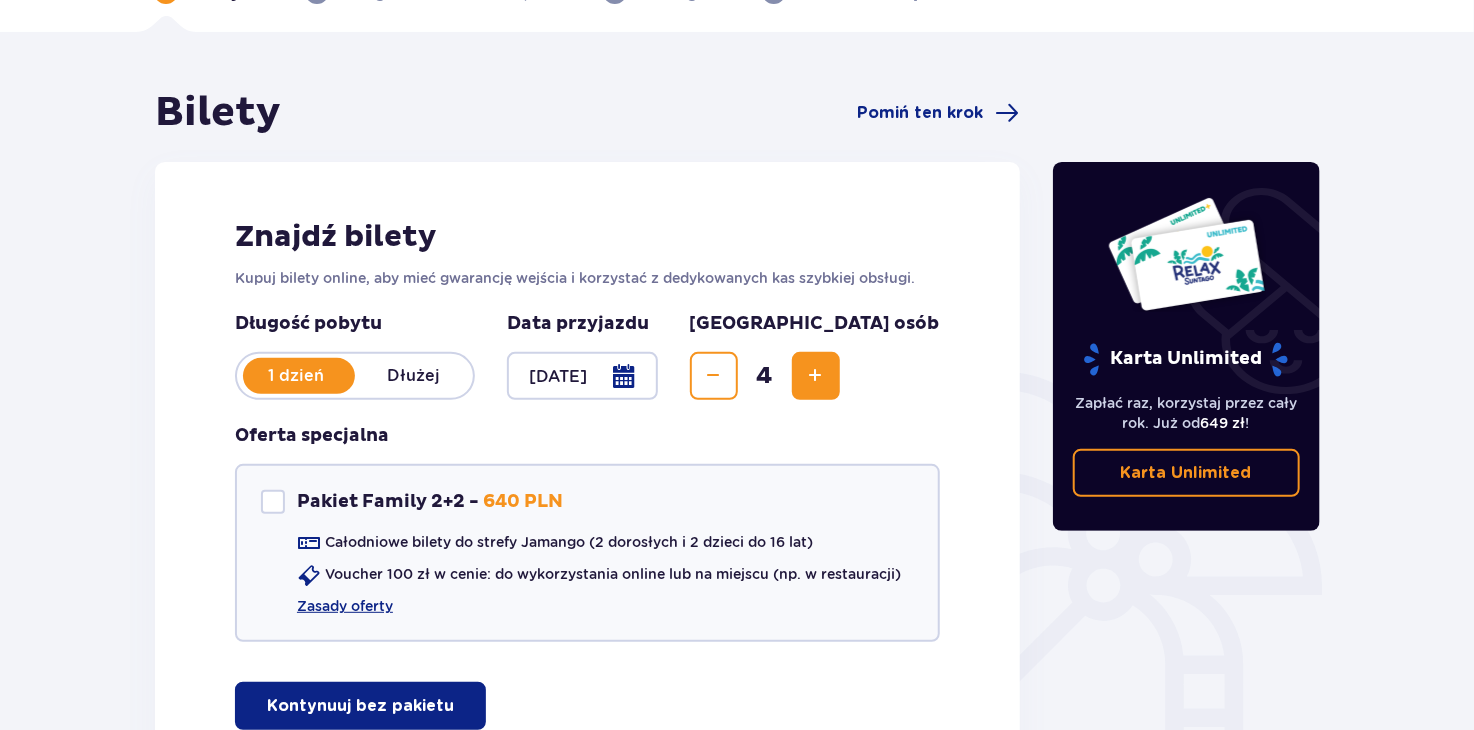 scroll, scrollTop: 299, scrollLeft: 0, axis: vertical 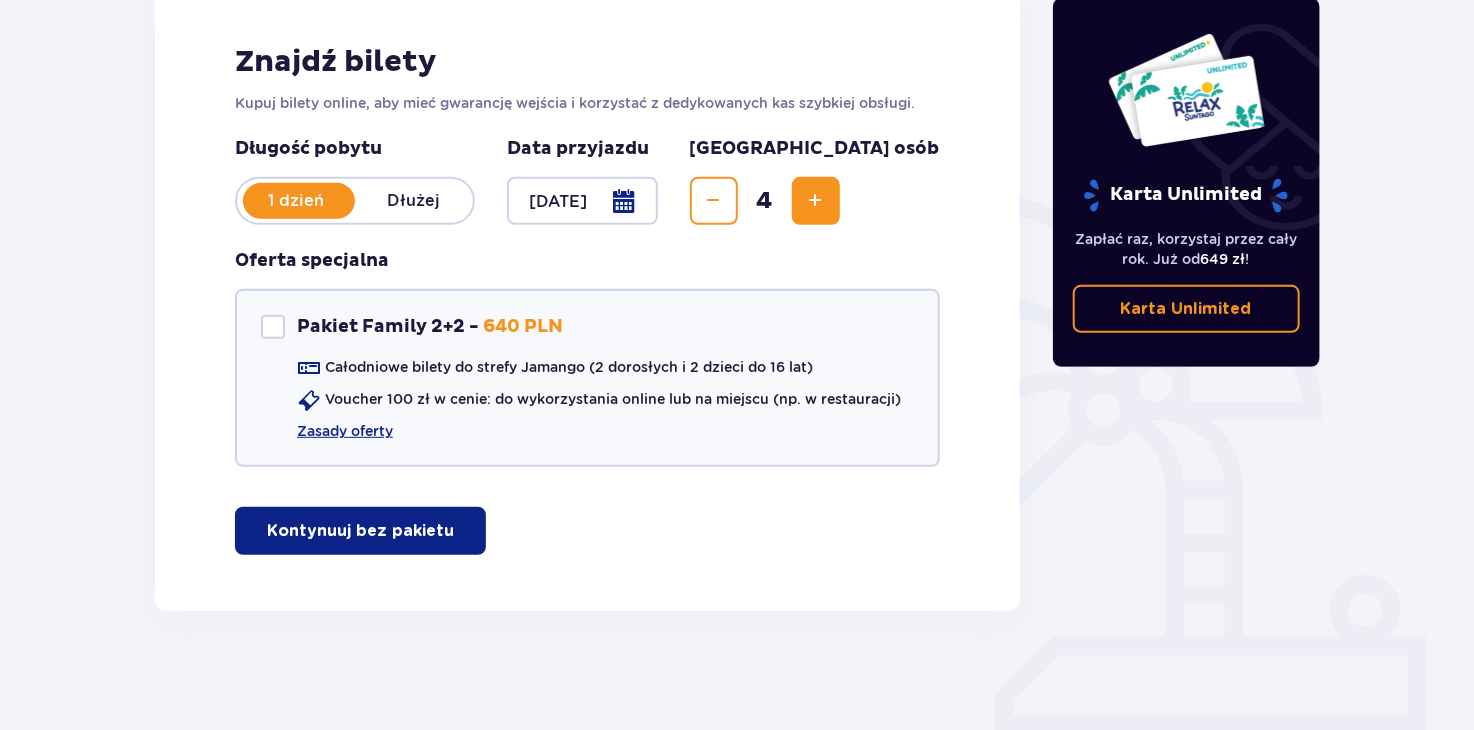 click at bounding box center (458, 531) 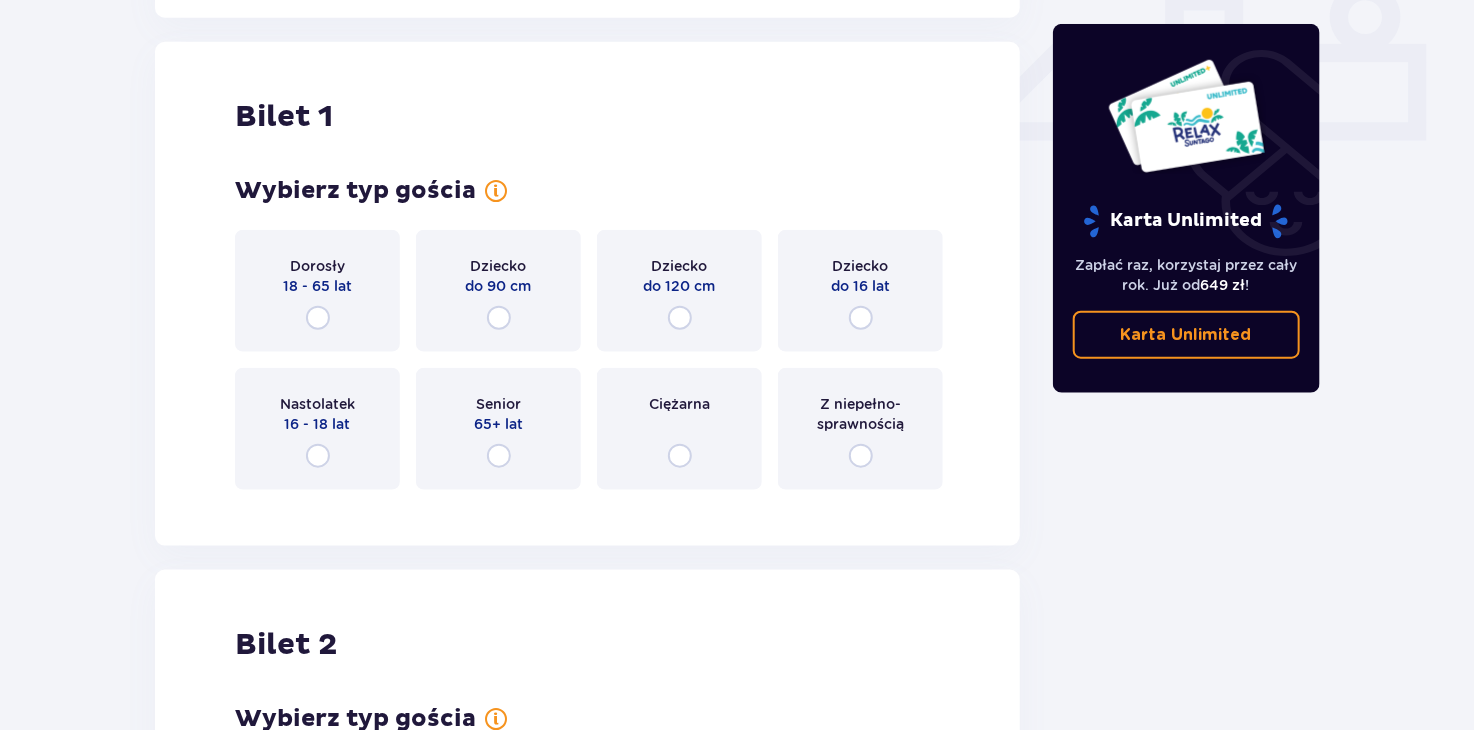 scroll, scrollTop: 908, scrollLeft: 0, axis: vertical 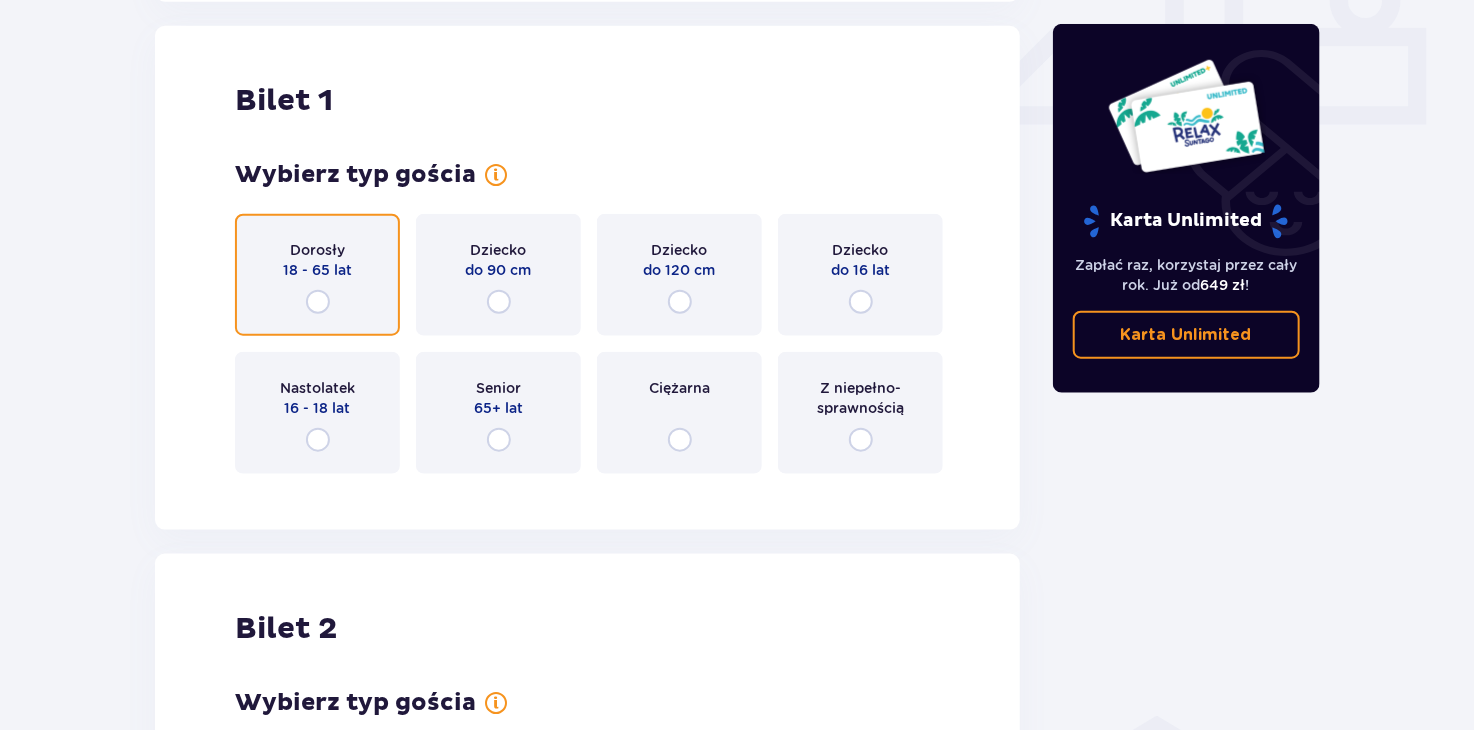click at bounding box center (318, 302) 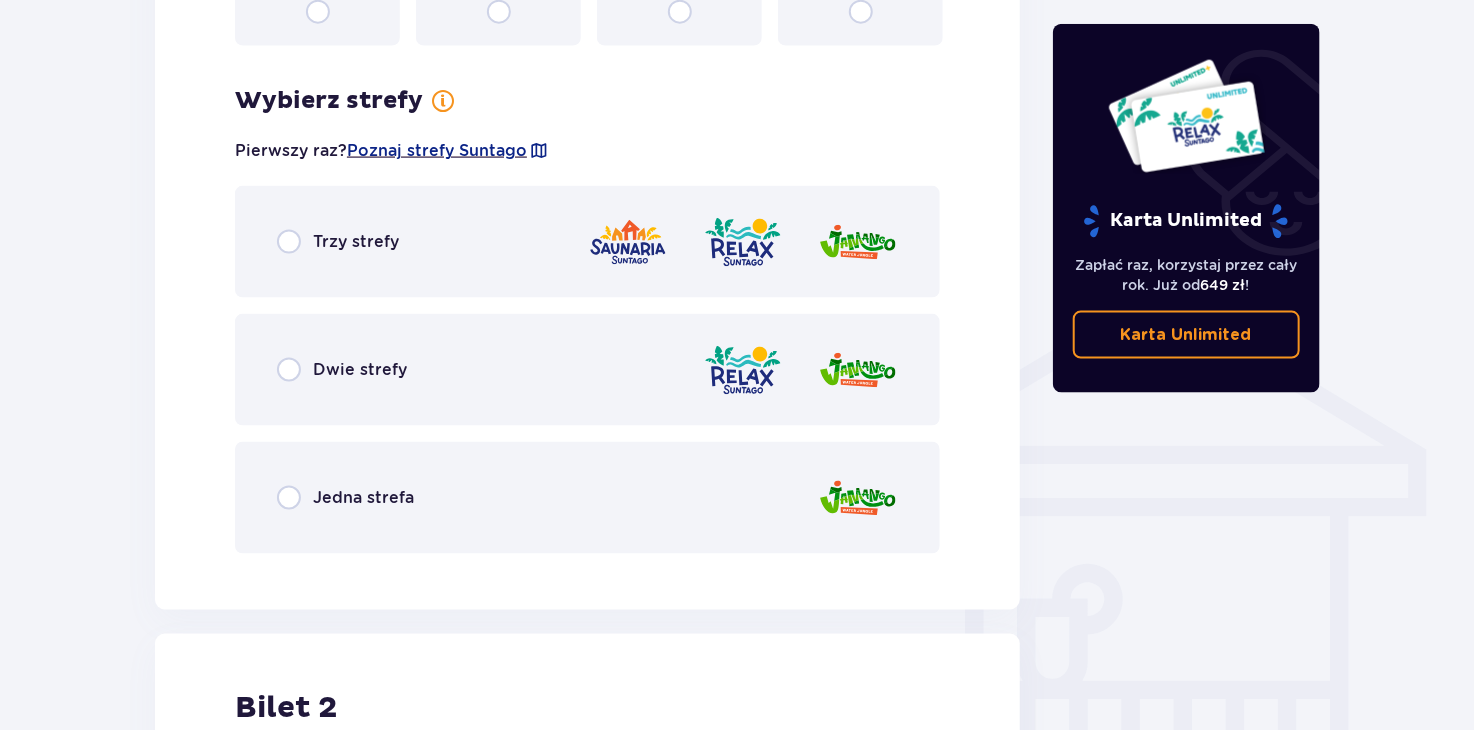 scroll, scrollTop: 1396, scrollLeft: 0, axis: vertical 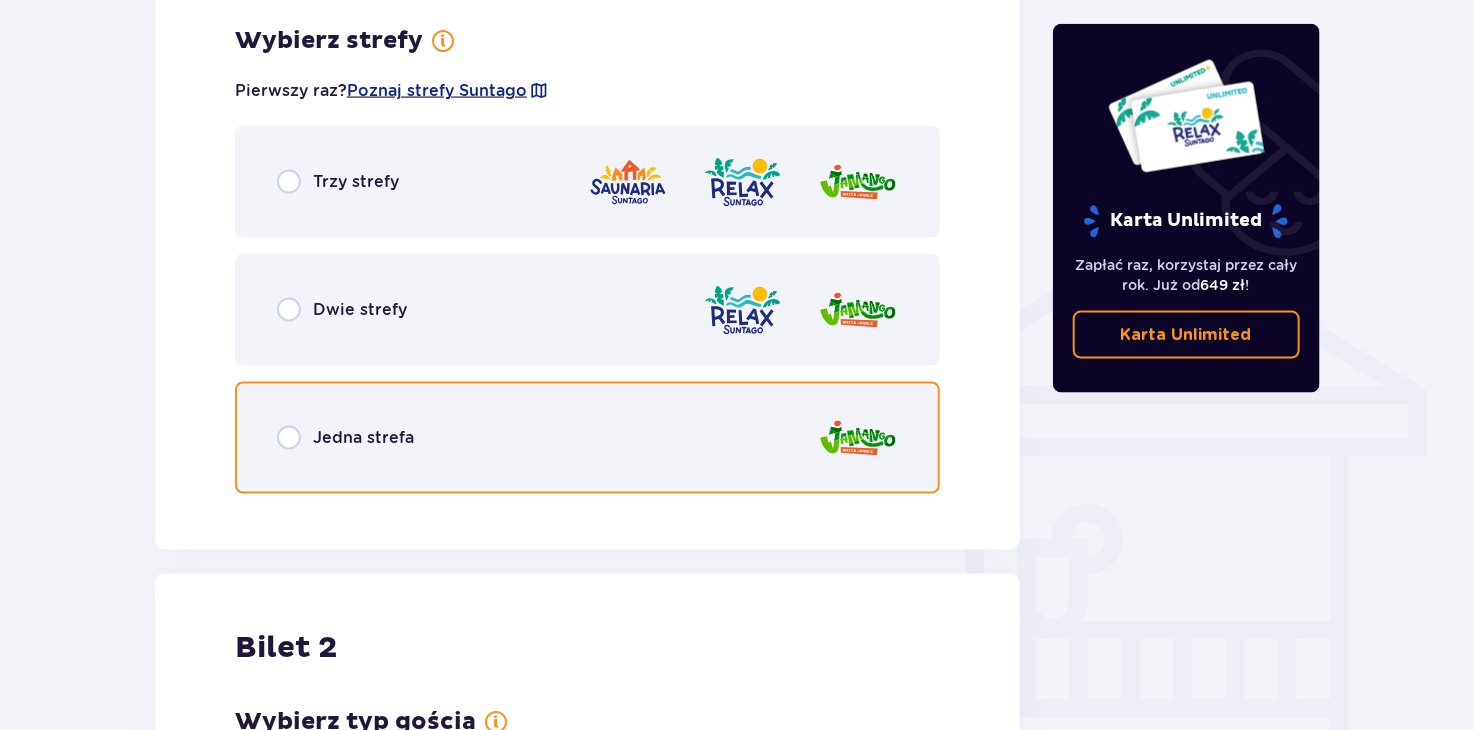 click at bounding box center (289, 438) 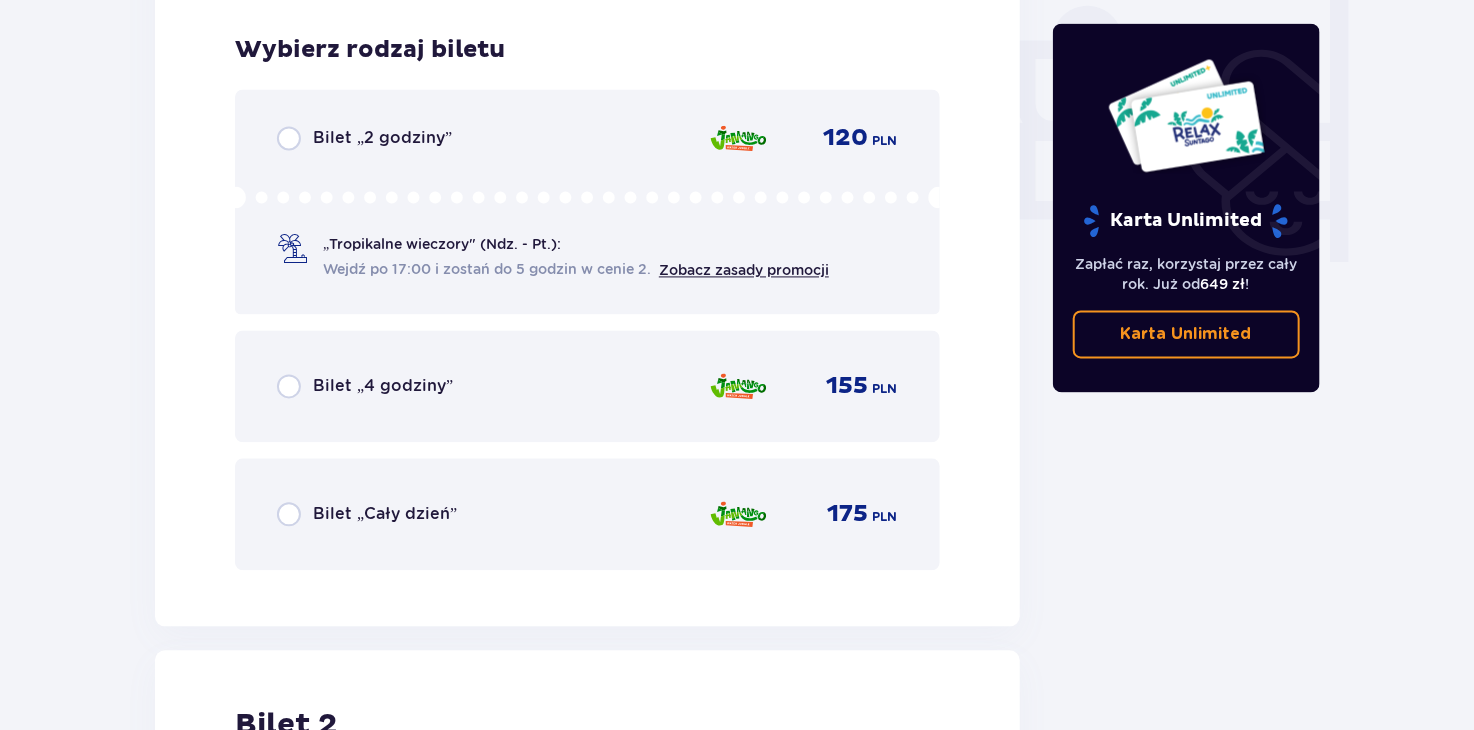 scroll, scrollTop: 1904, scrollLeft: 0, axis: vertical 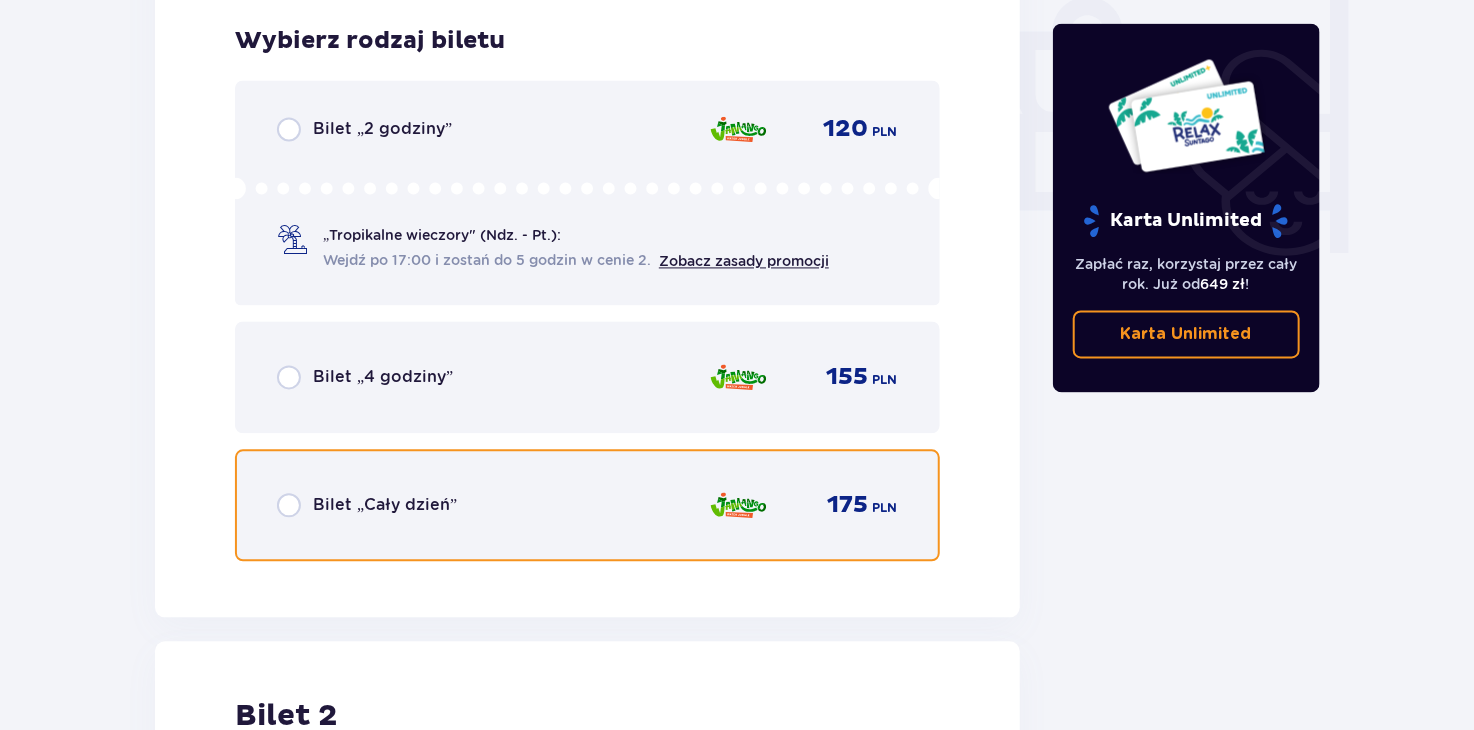 click at bounding box center [289, 505] 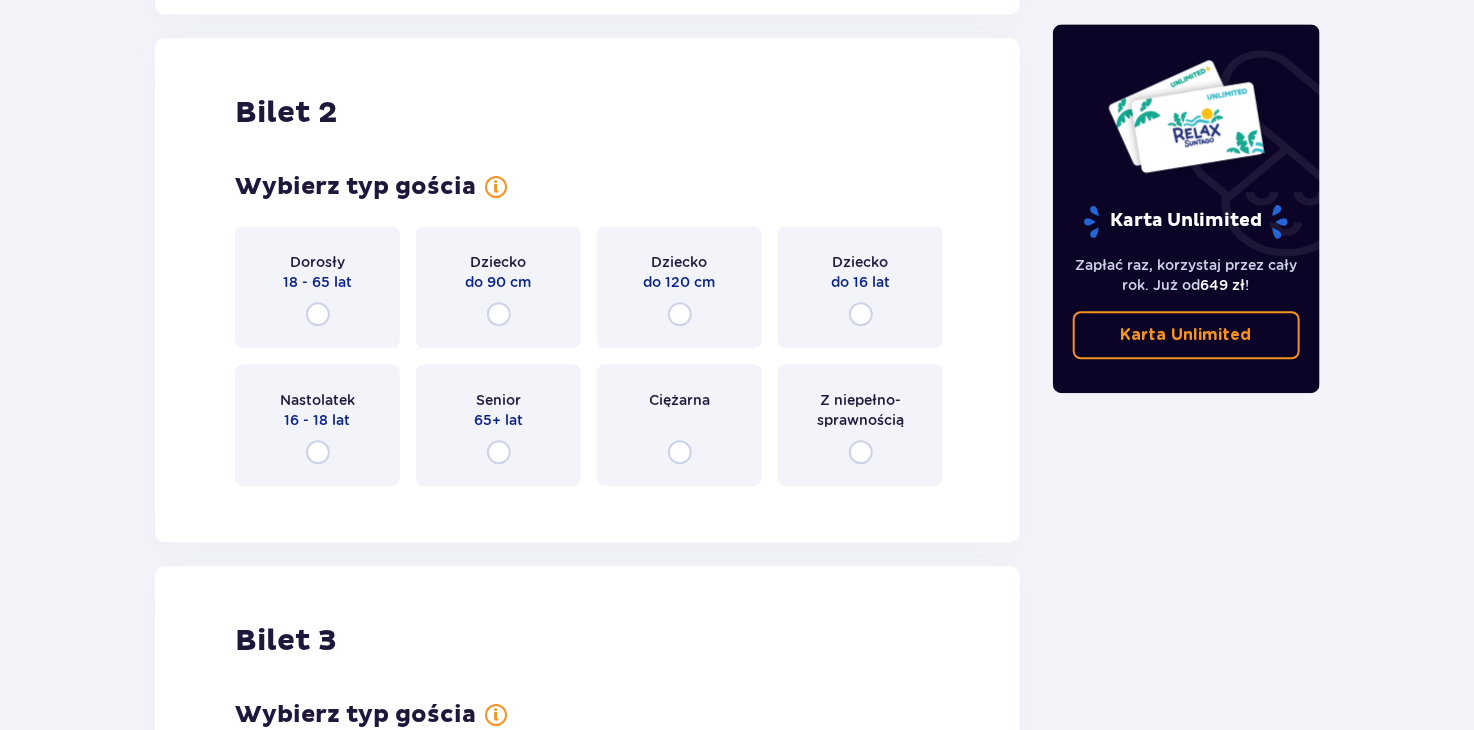 scroll, scrollTop: 2519, scrollLeft: 0, axis: vertical 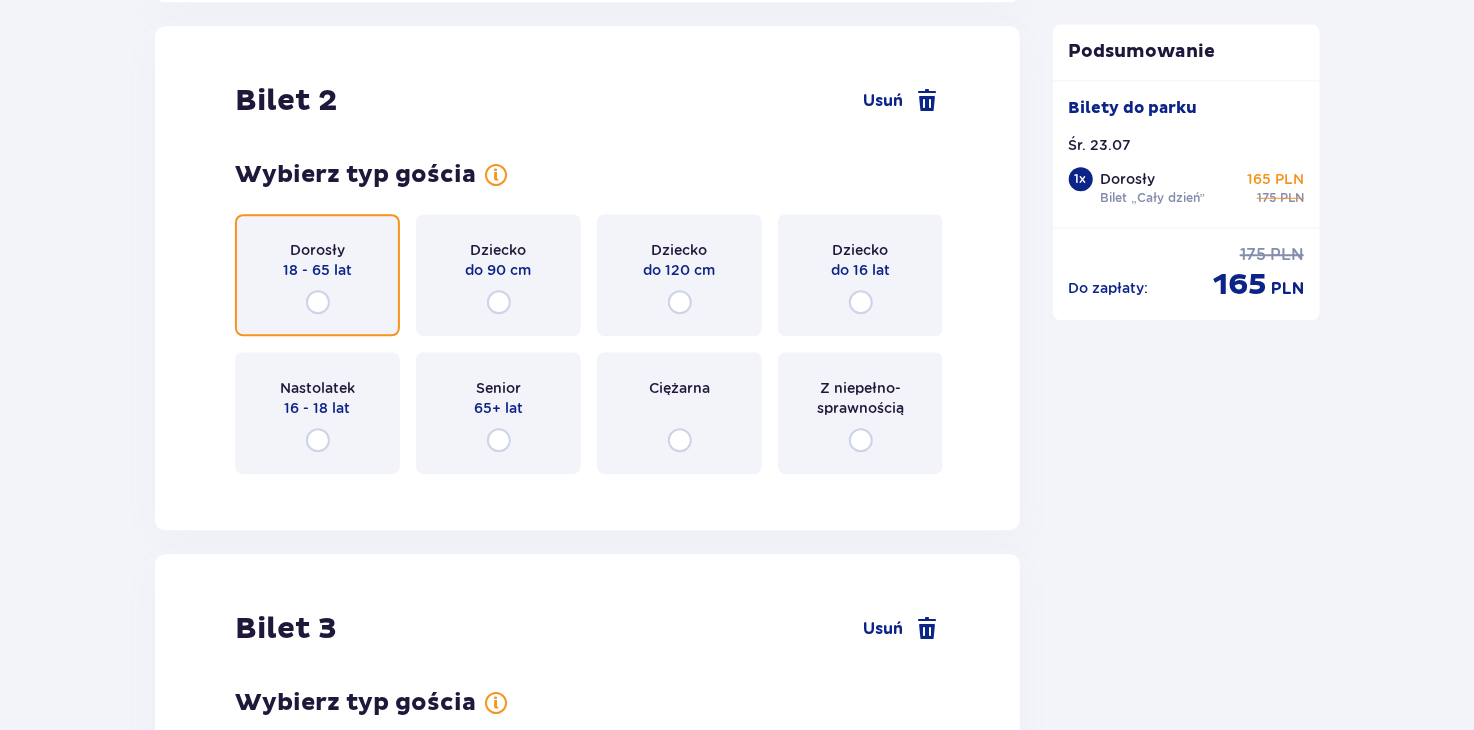 click at bounding box center [318, 302] 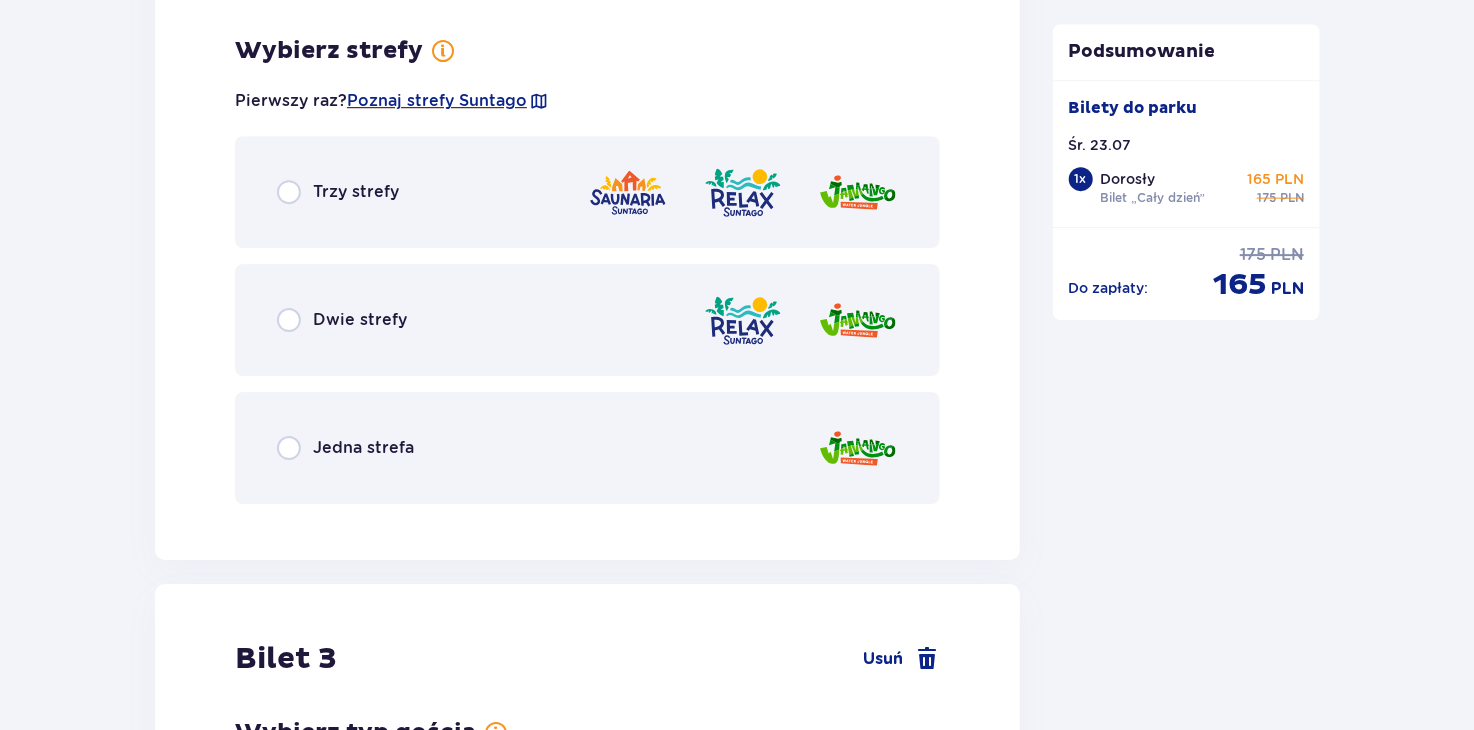scroll, scrollTop: 3007, scrollLeft: 0, axis: vertical 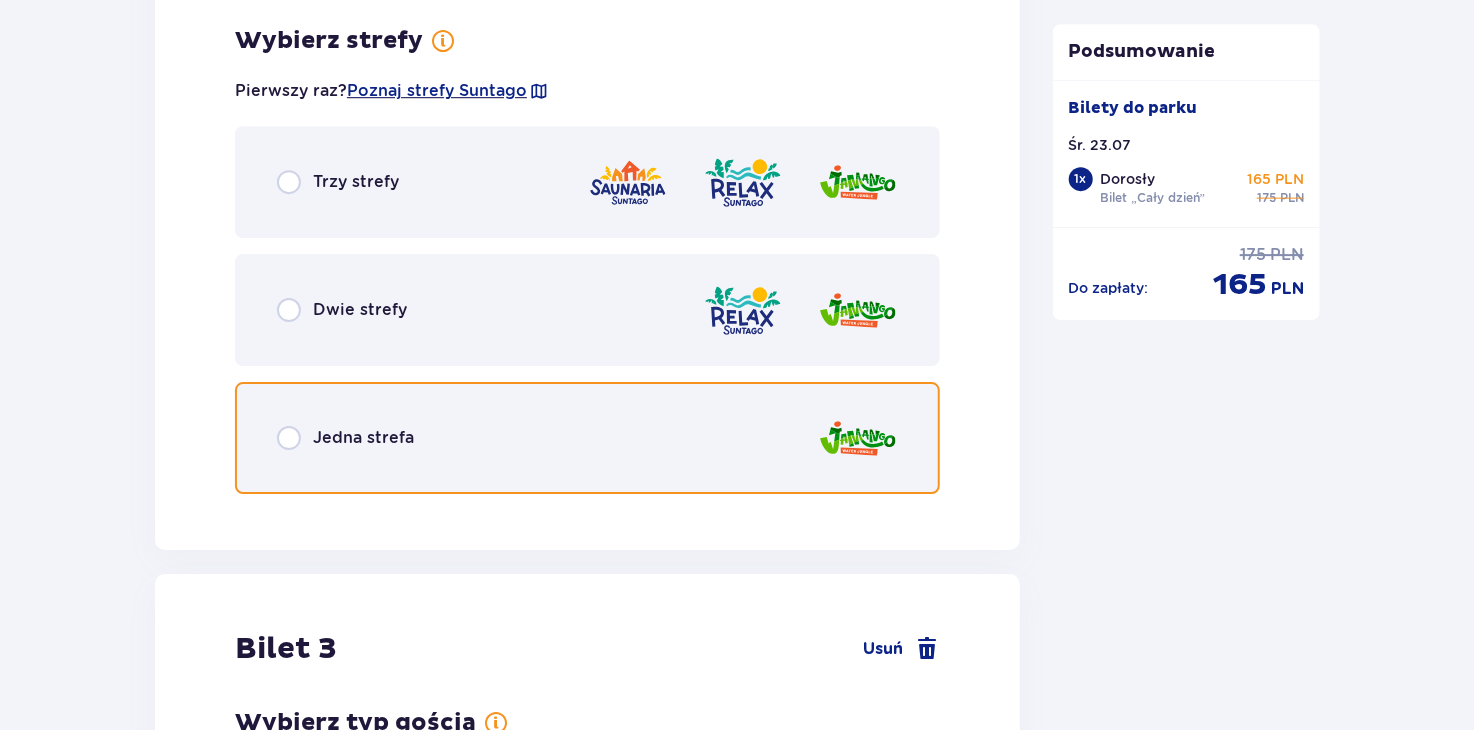 click at bounding box center (289, 438) 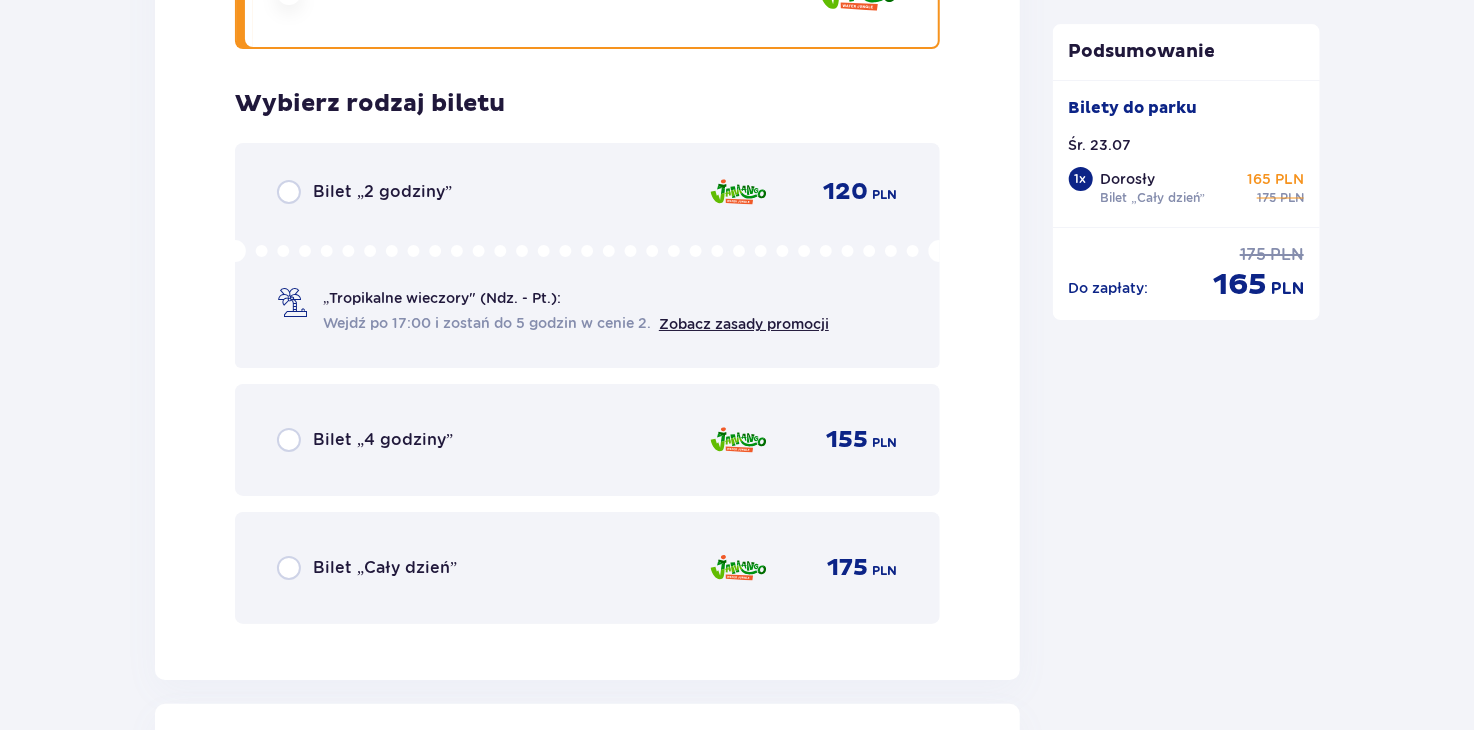 scroll, scrollTop: 3515, scrollLeft: 0, axis: vertical 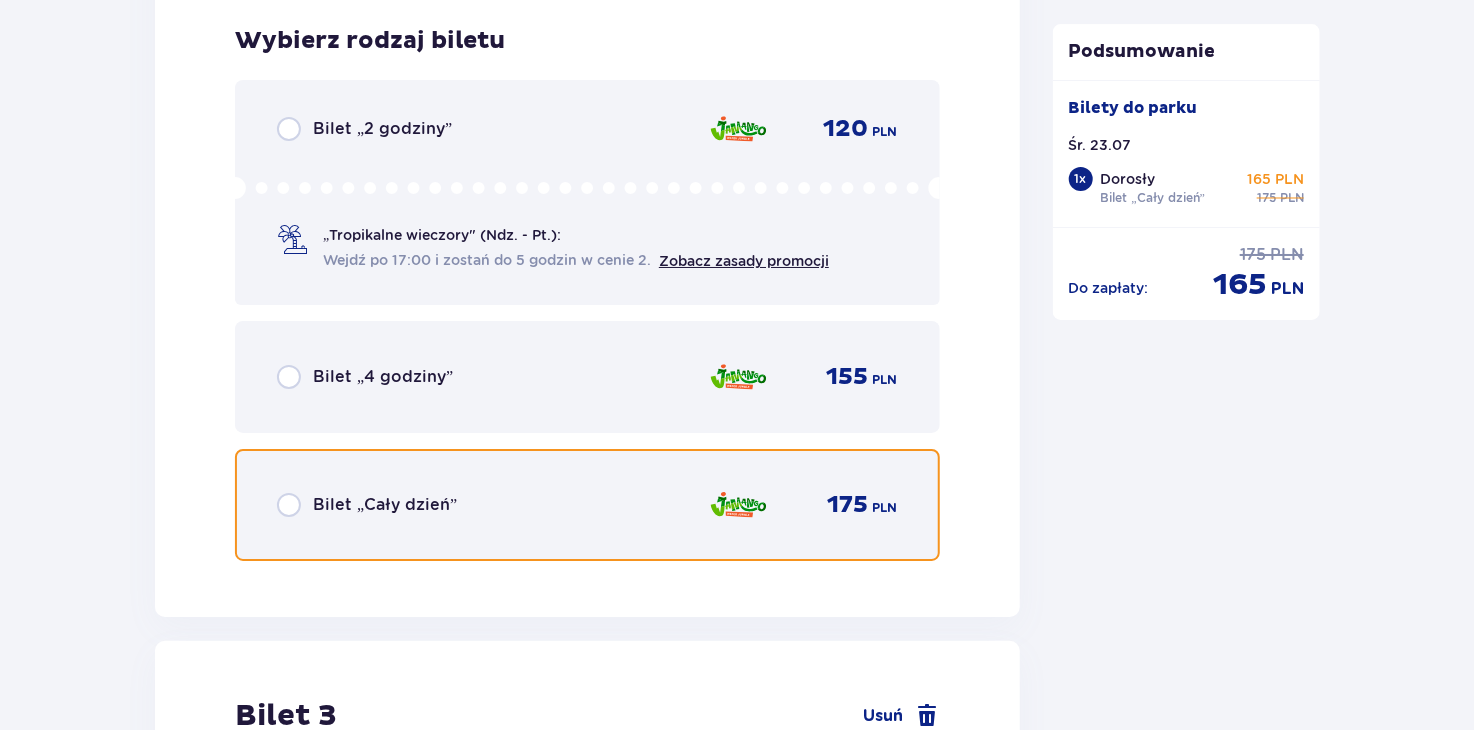 click at bounding box center (289, 505) 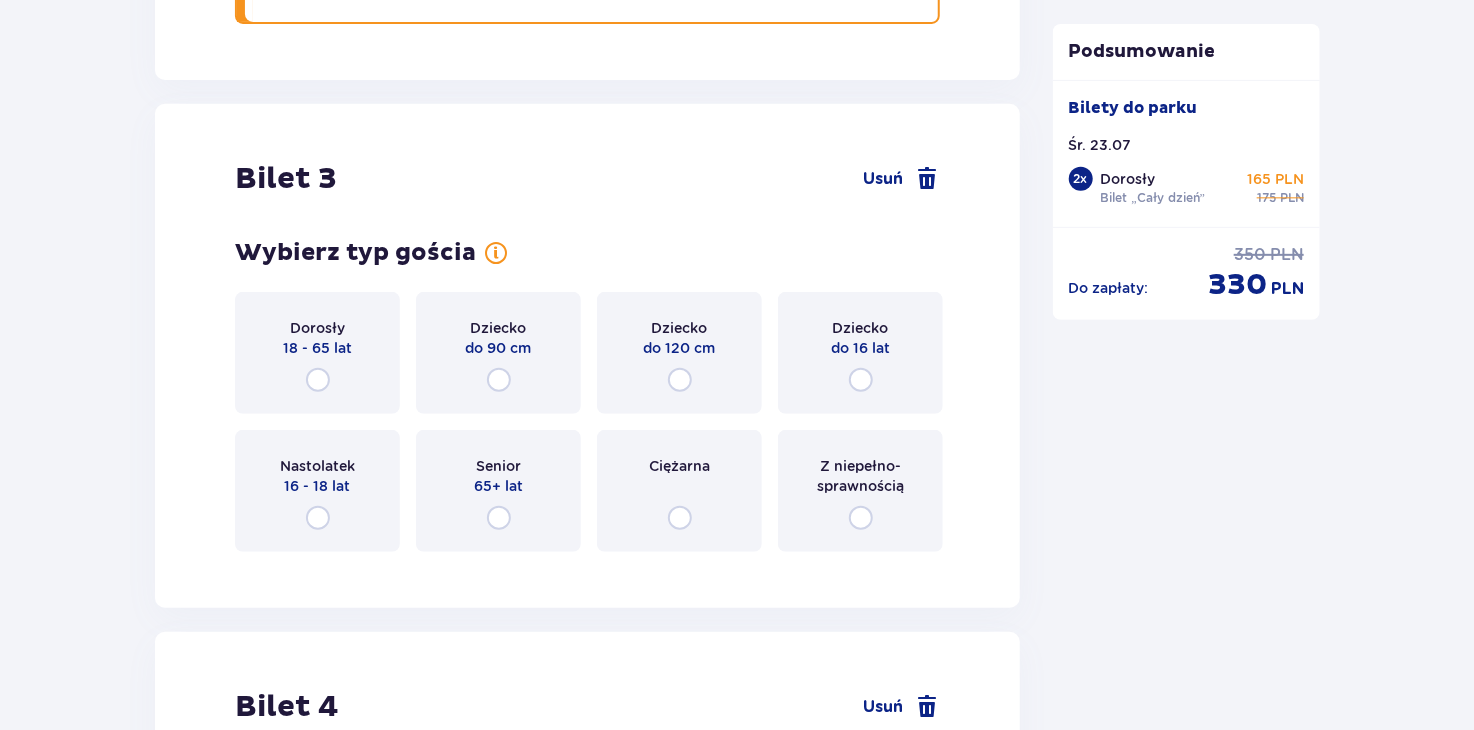 scroll, scrollTop: 4129, scrollLeft: 0, axis: vertical 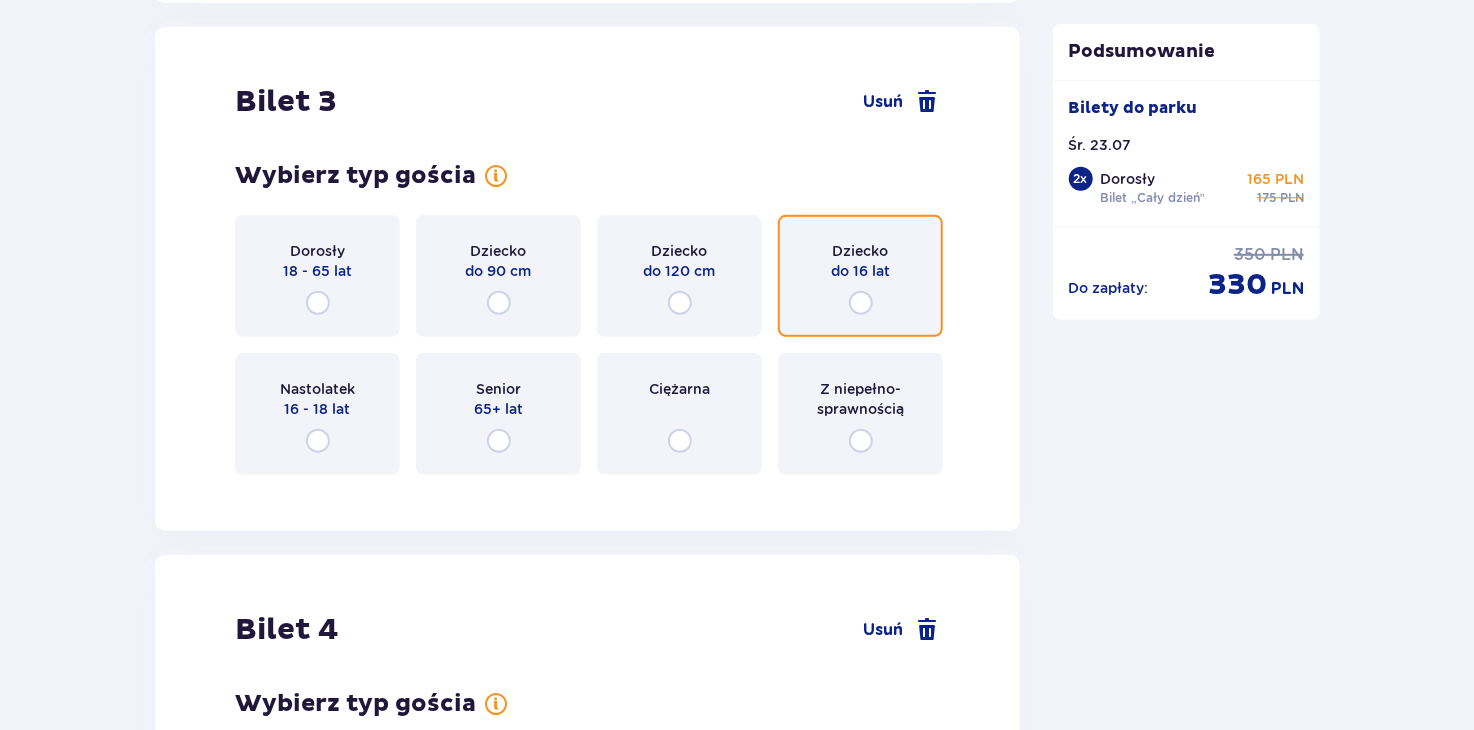 click at bounding box center [861, 303] 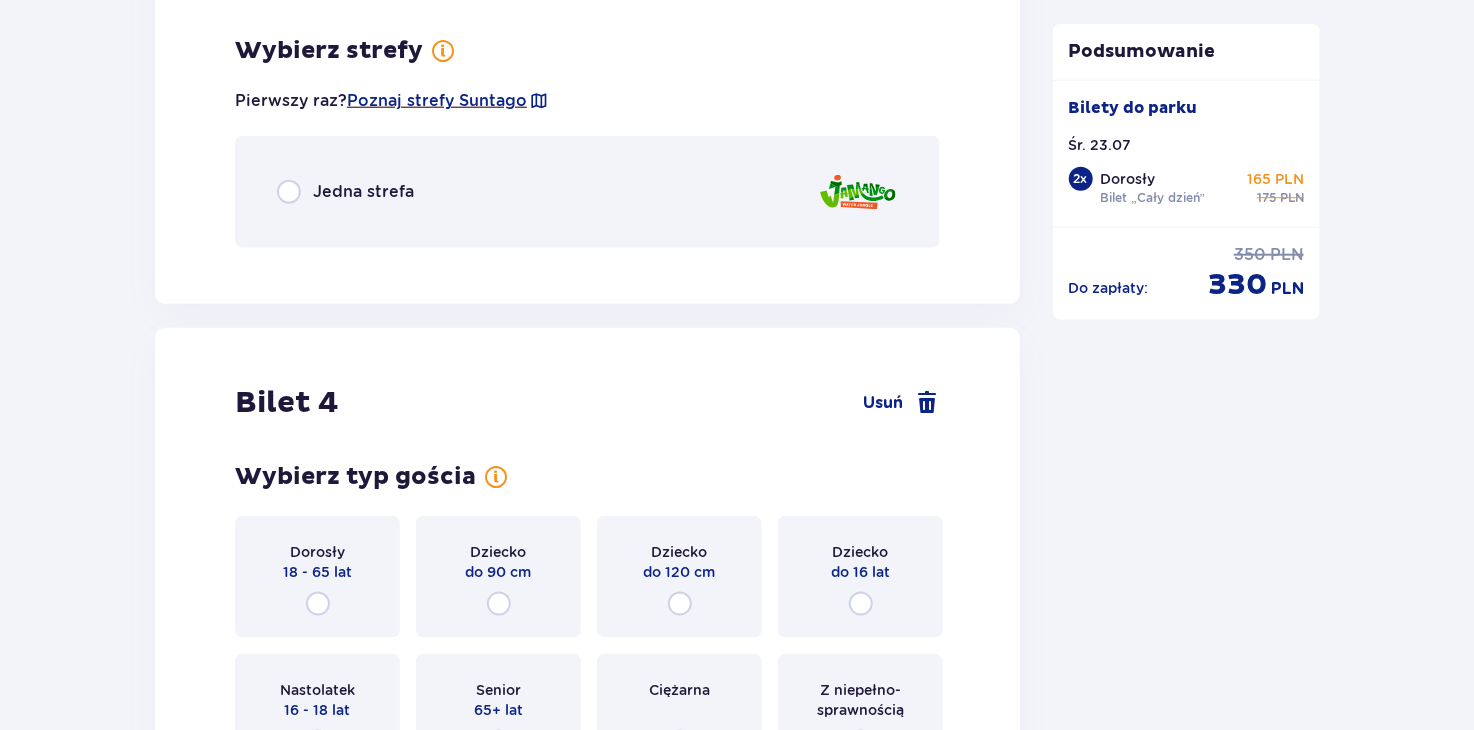 scroll, scrollTop: 4617, scrollLeft: 0, axis: vertical 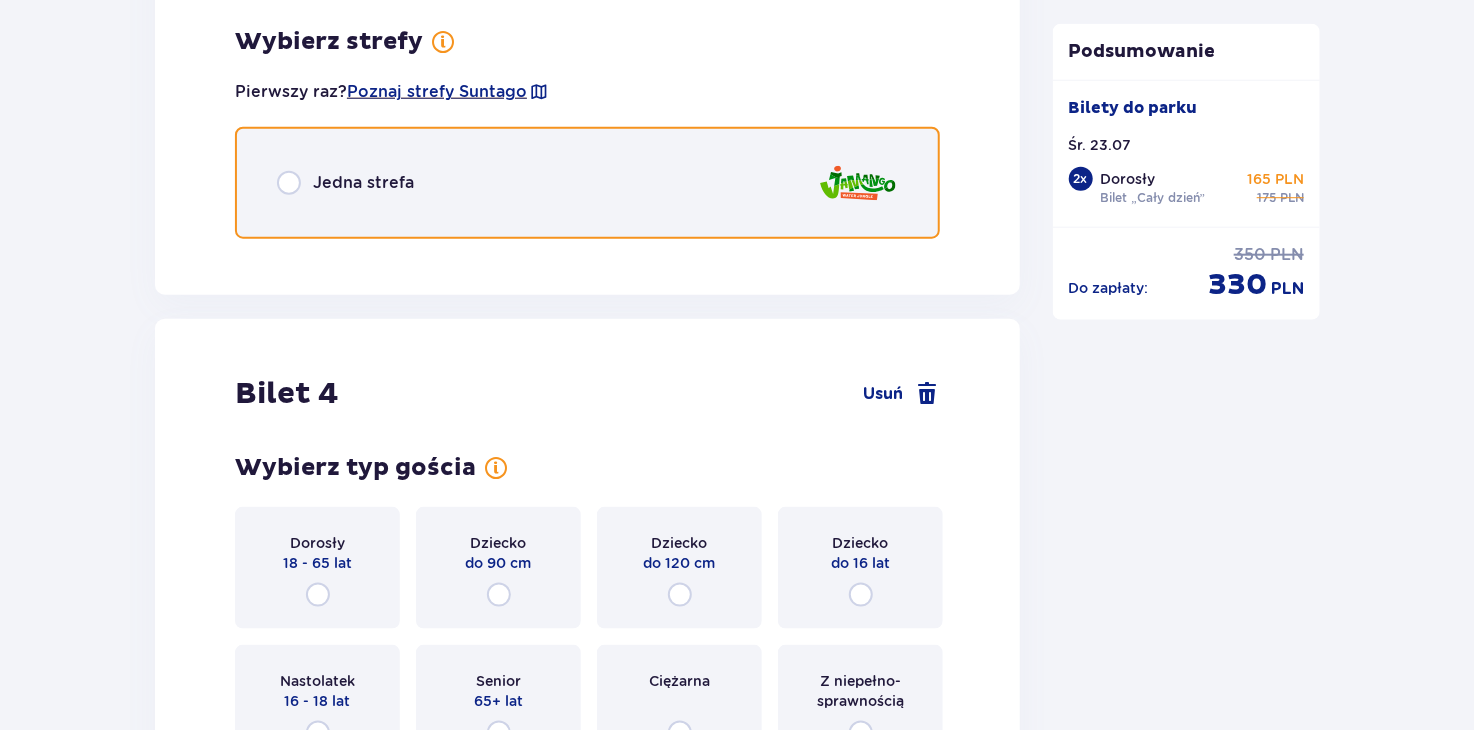 click at bounding box center (289, 183) 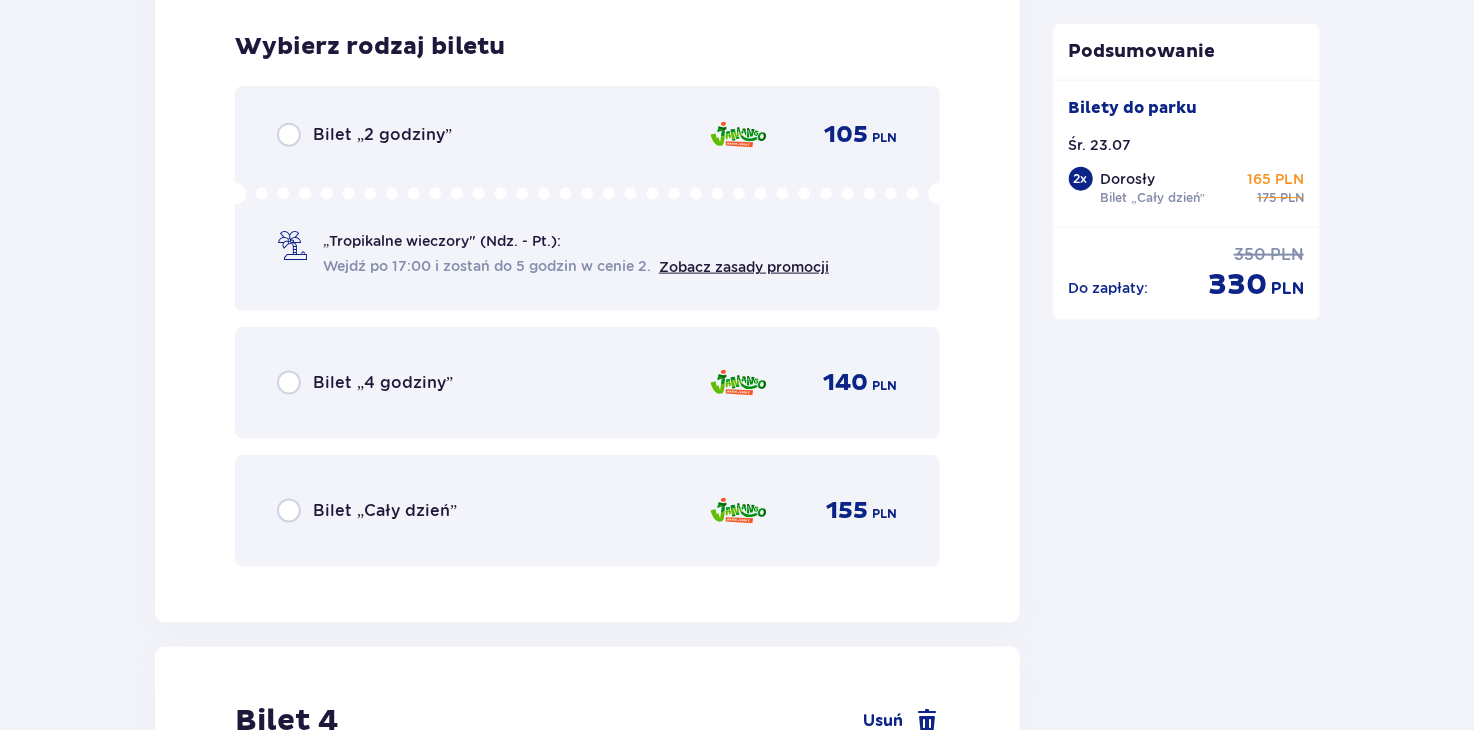 scroll, scrollTop: 4869, scrollLeft: 0, axis: vertical 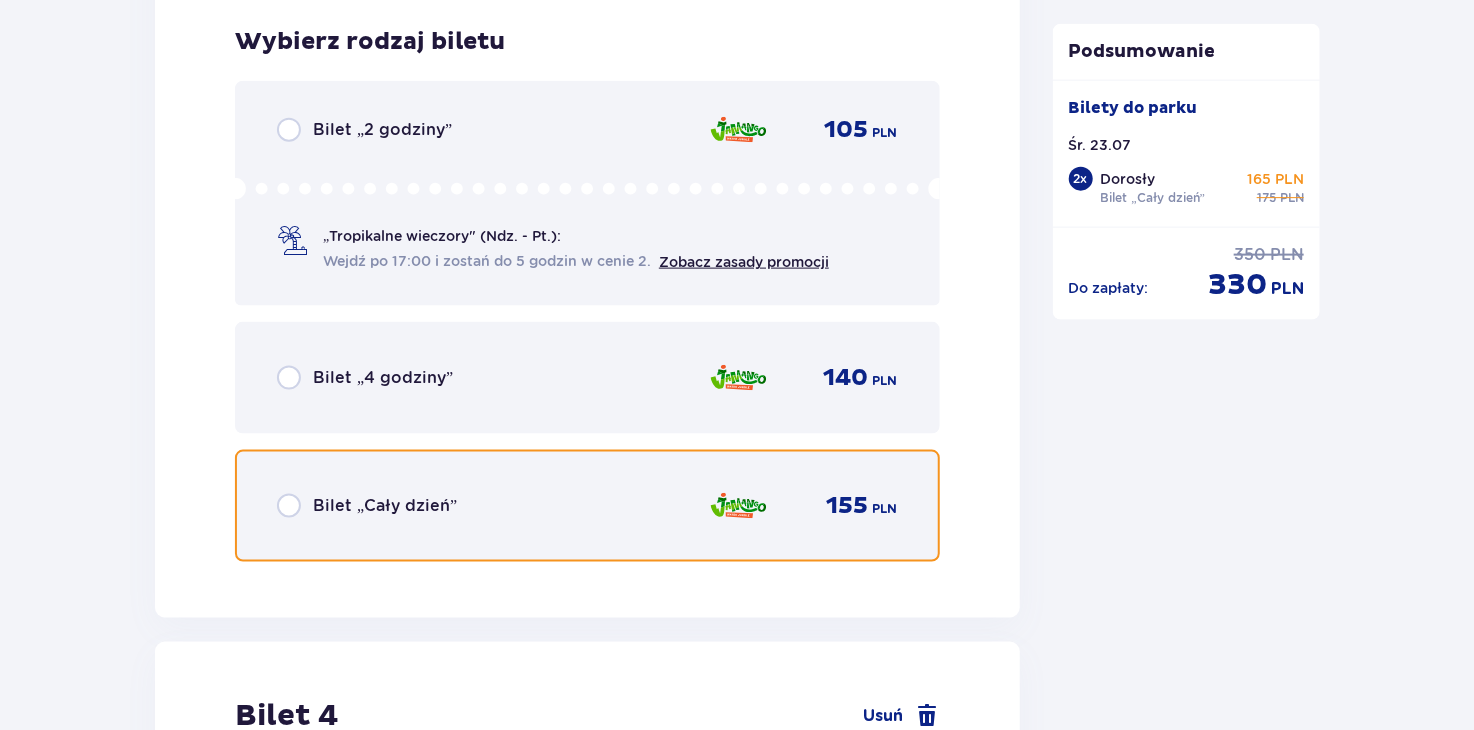 click at bounding box center [289, 506] 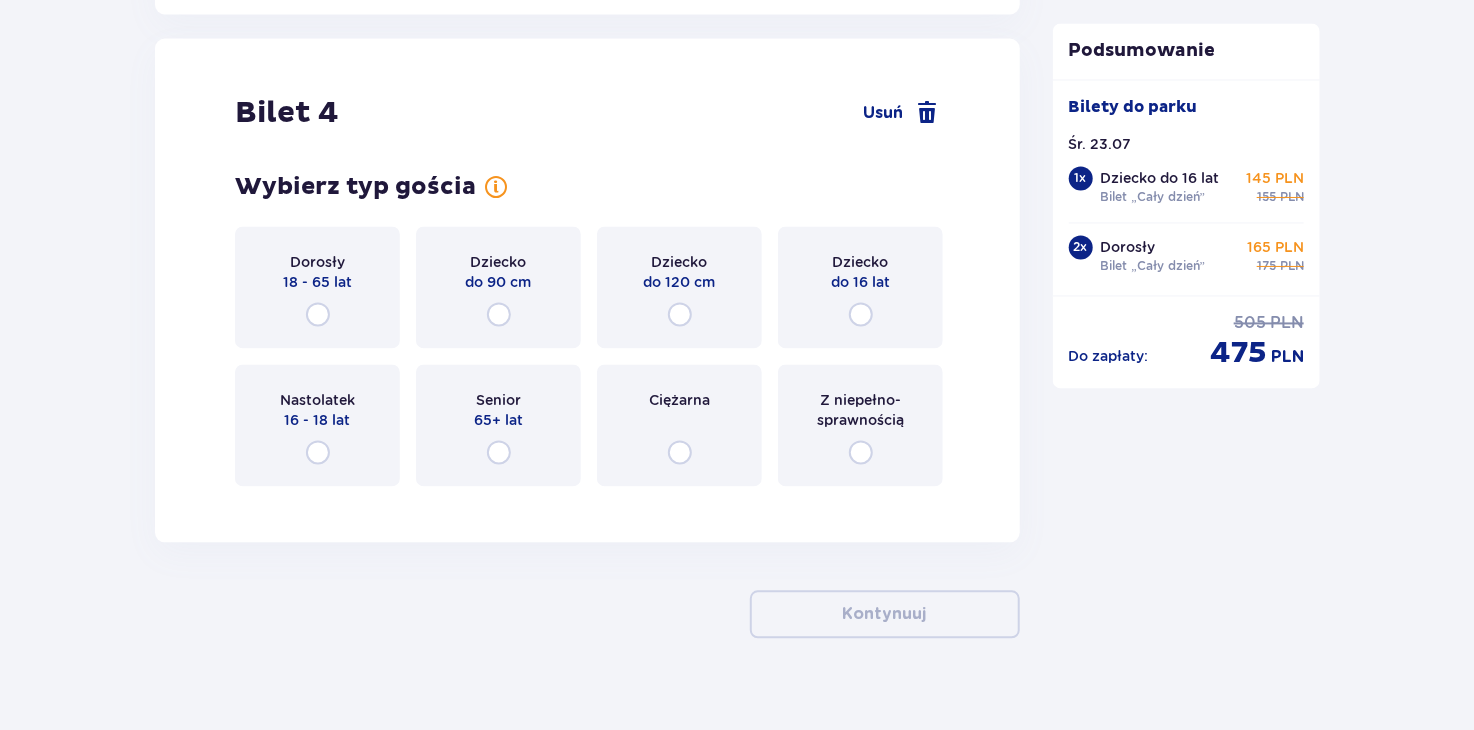 scroll, scrollTop: 5483, scrollLeft: 0, axis: vertical 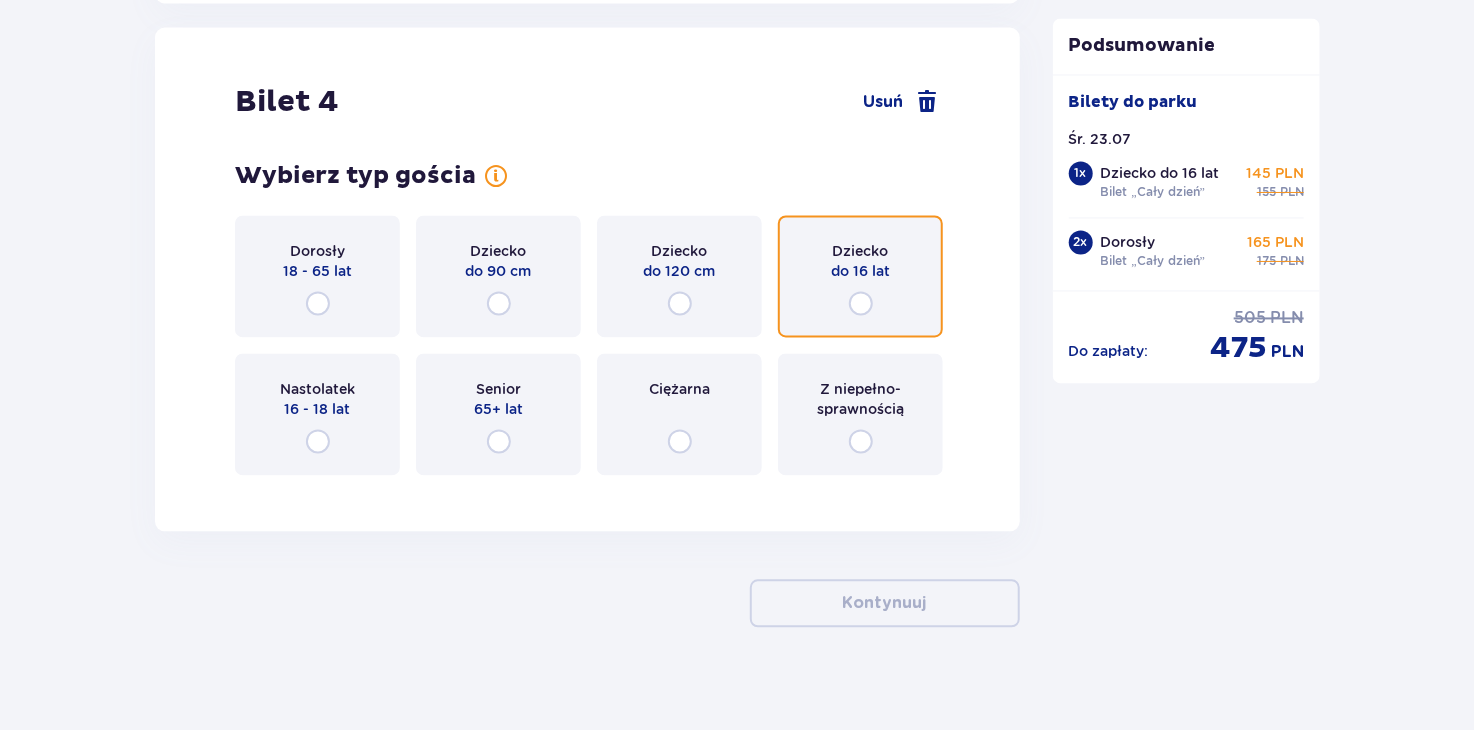 click at bounding box center [861, 304] 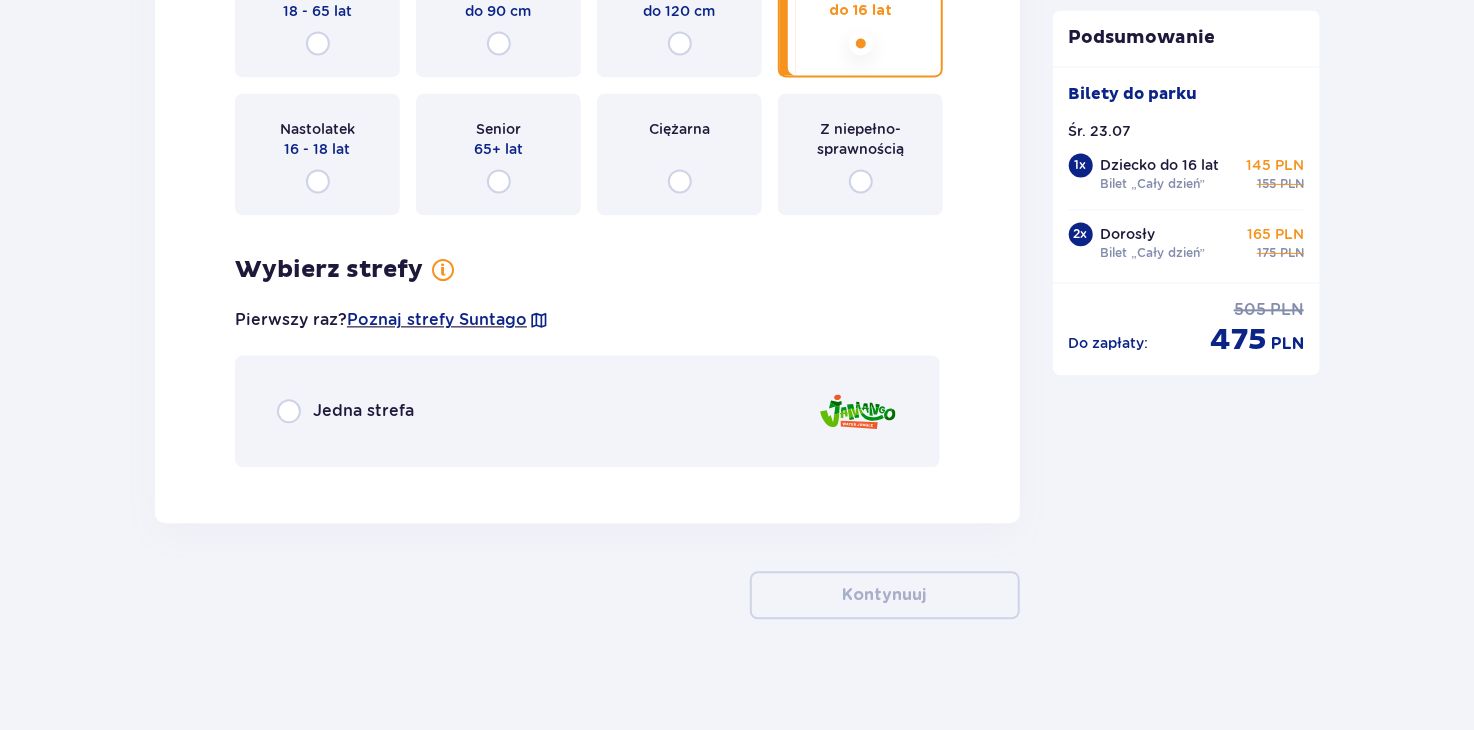 scroll, scrollTop: 5749, scrollLeft: 0, axis: vertical 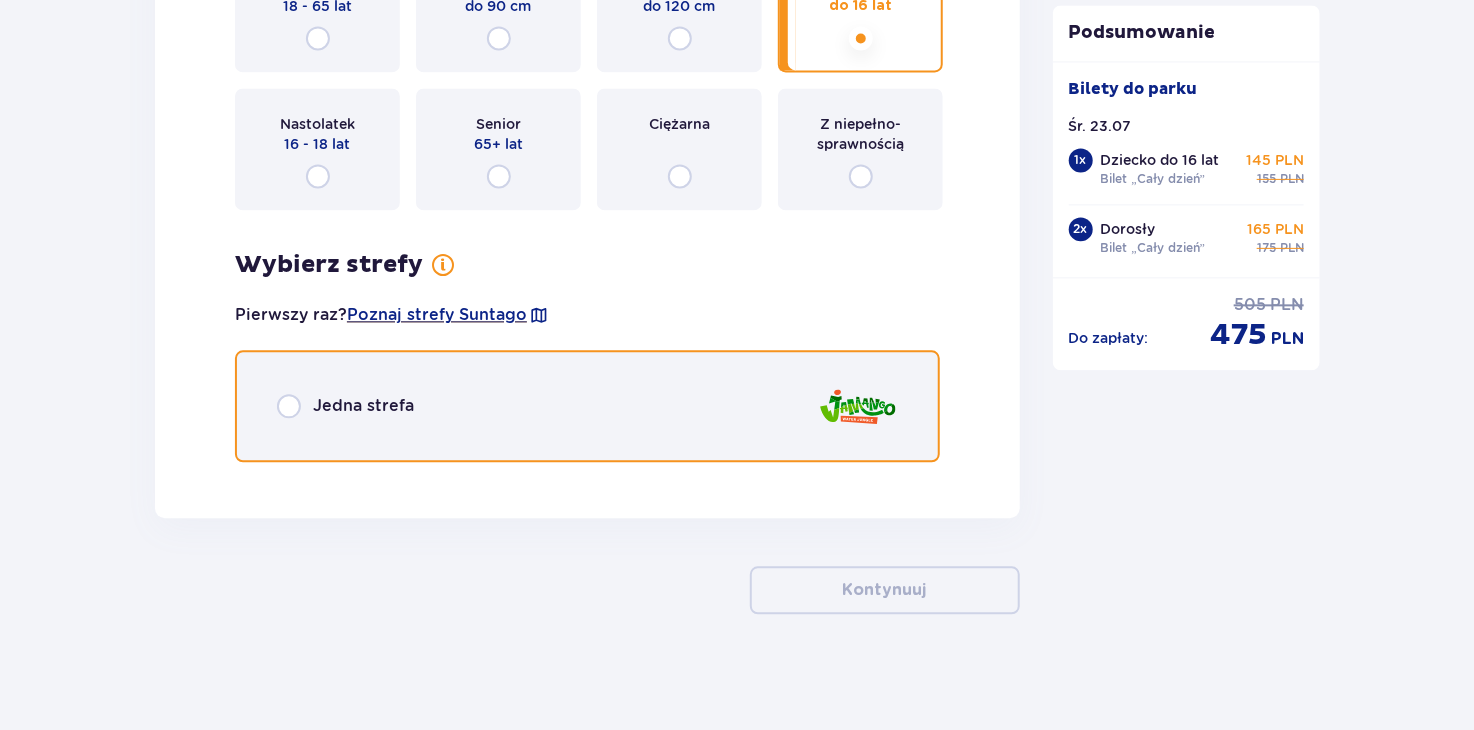 click at bounding box center [289, 406] 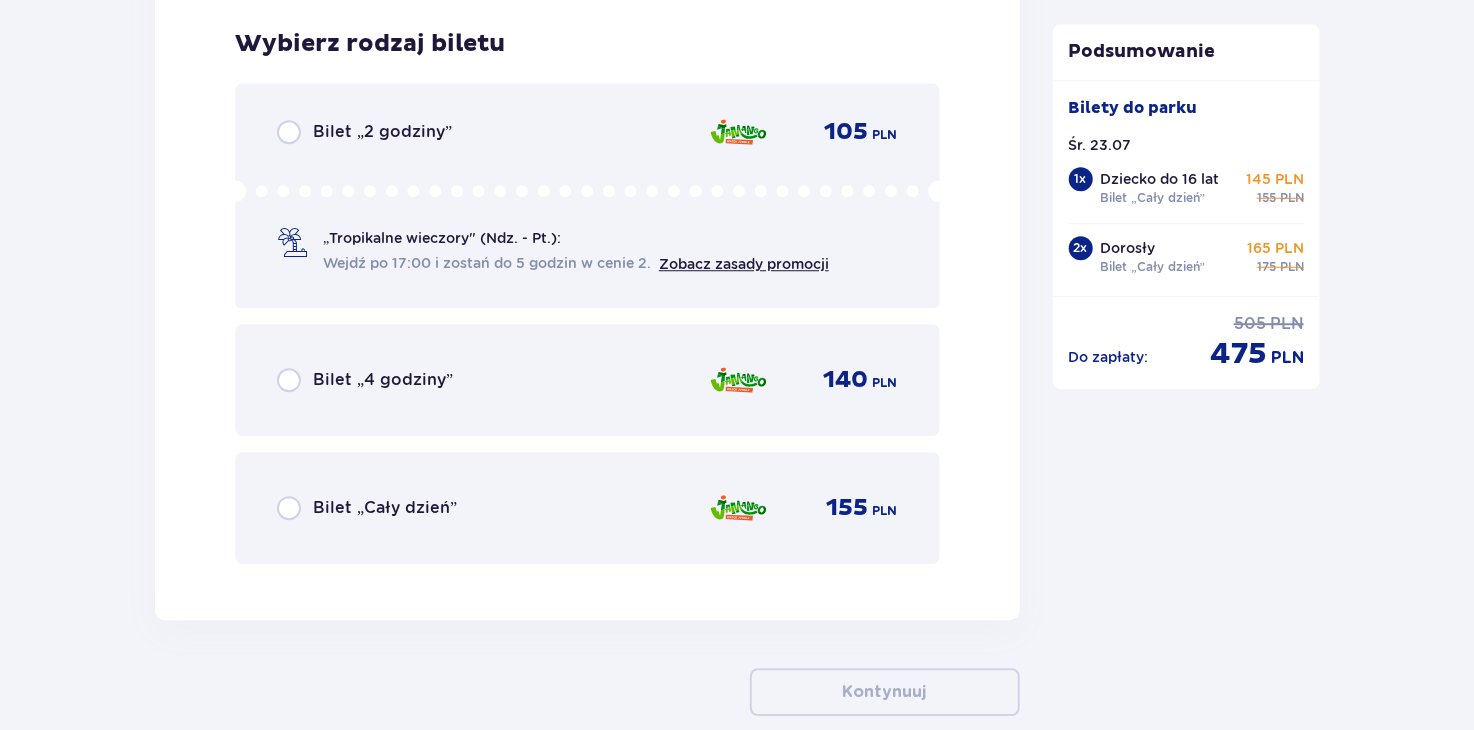scroll, scrollTop: 6223, scrollLeft: 0, axis: vertical 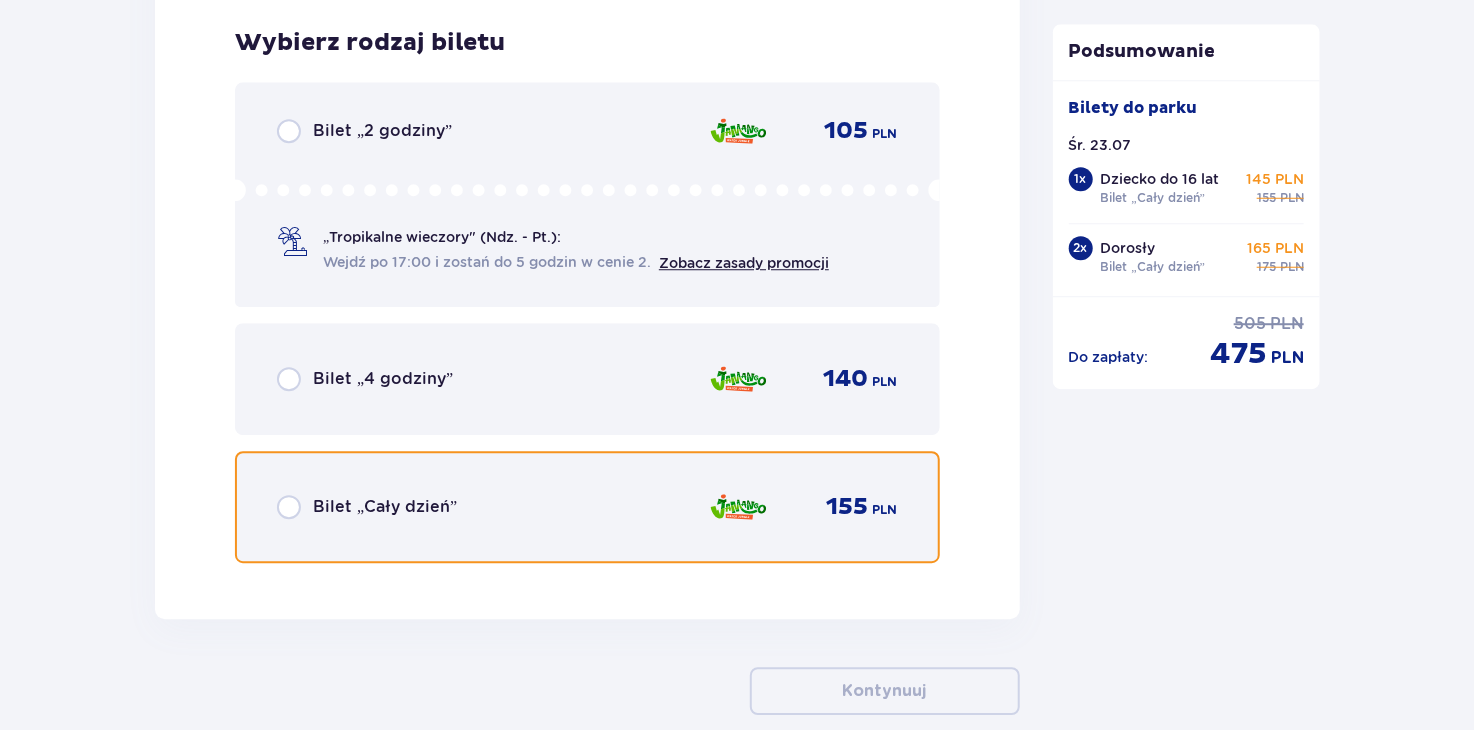 click at bounding box center (289, 507) 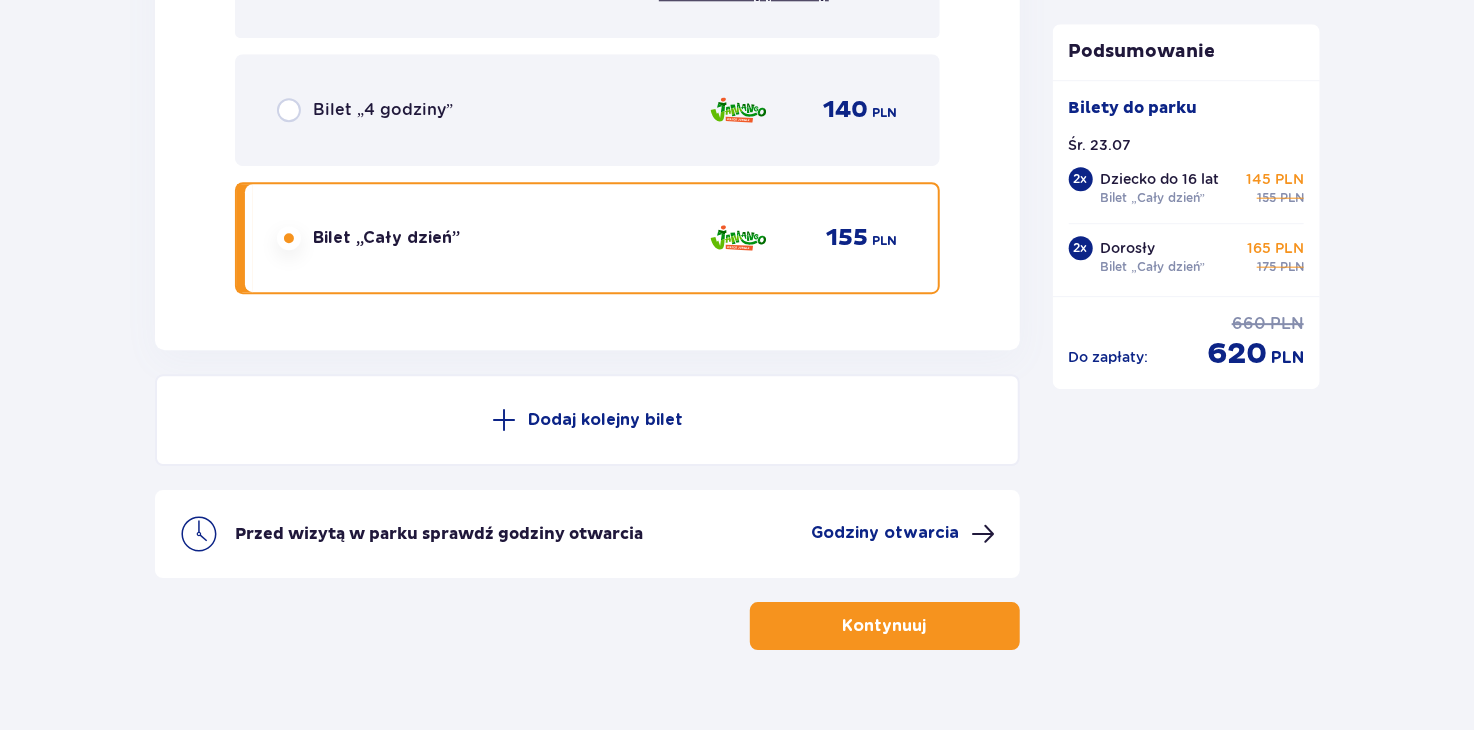 scroll, scrollTop: 6527, scrollLeft: 0, axis: vertical 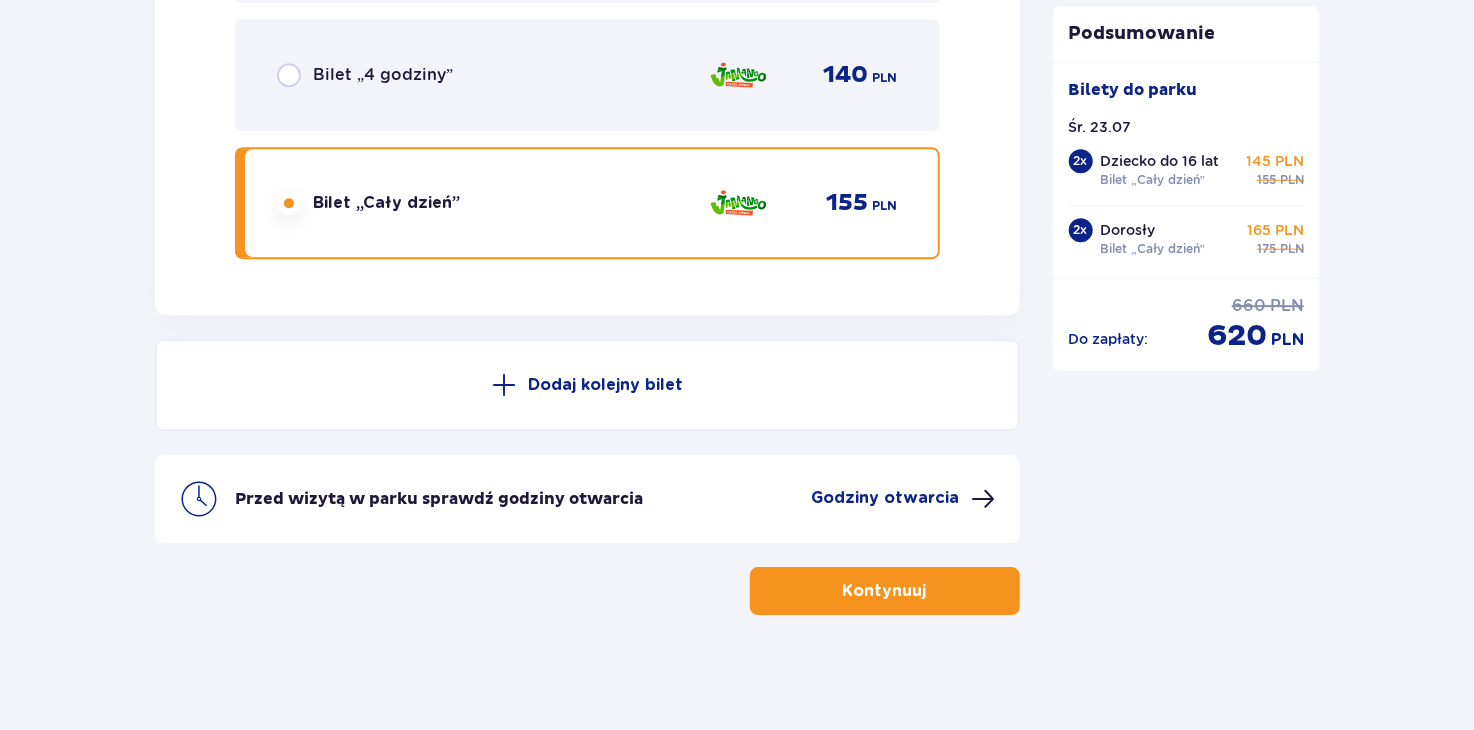 click on "Godziny otwarcia" at bounding box center (886, 498) 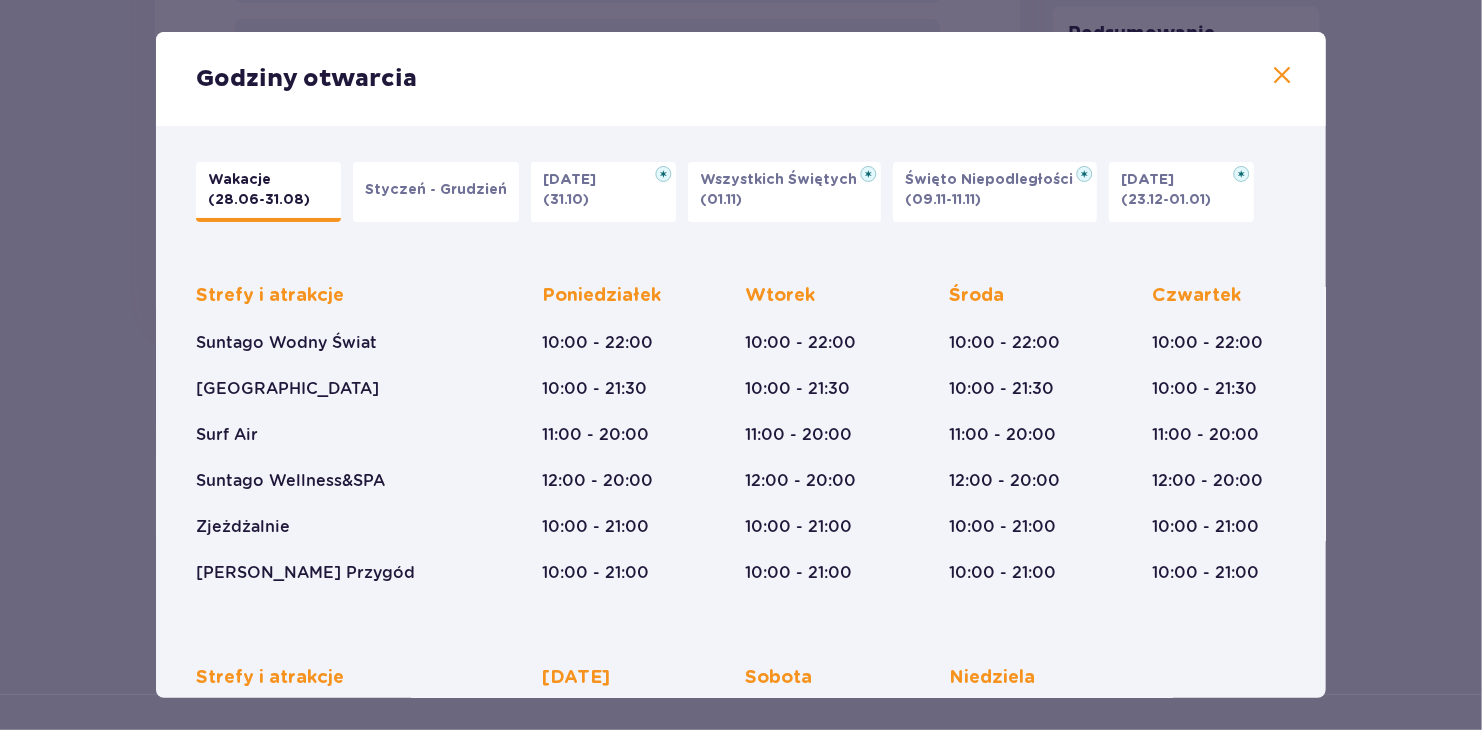 click at bounding box center (1282, 76) 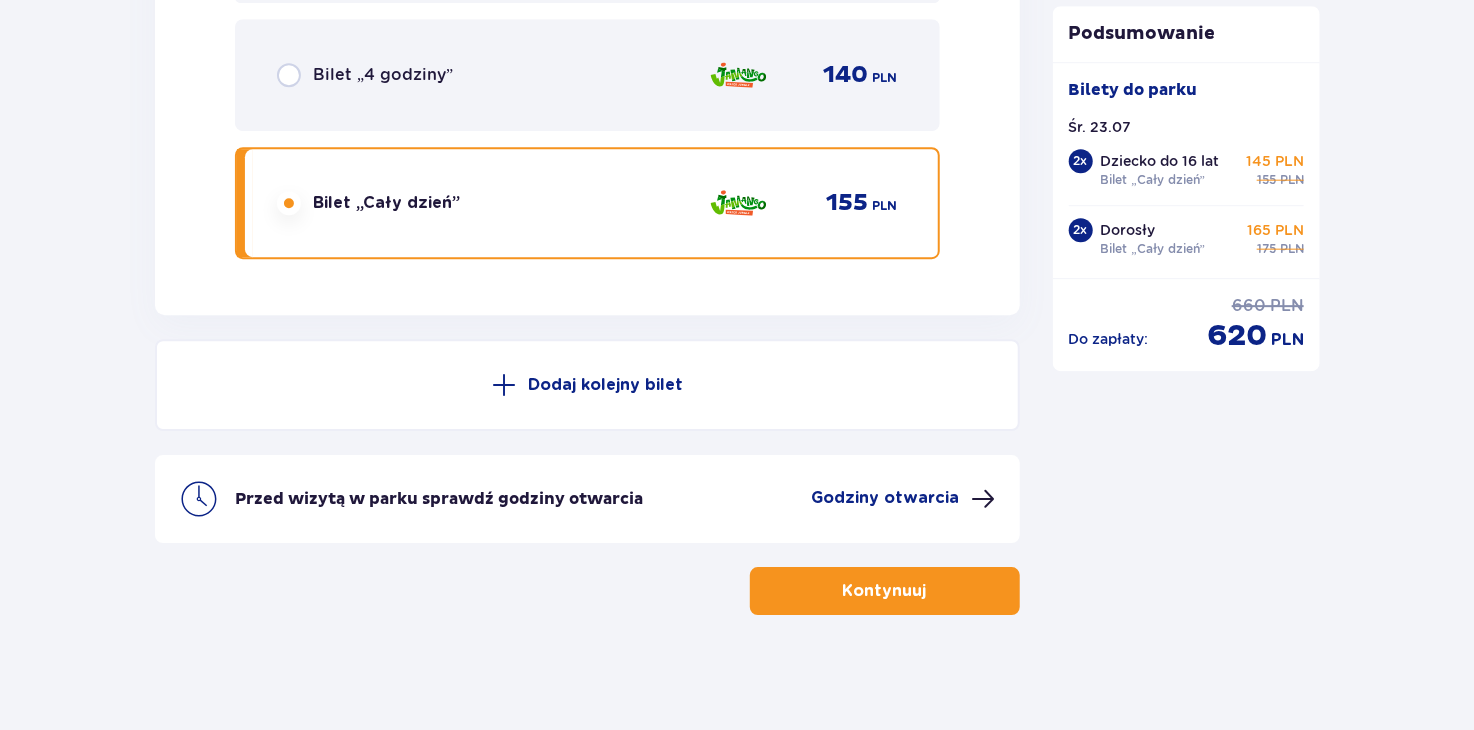 click on "Kontynuuj" at bounding box center (885, 591) 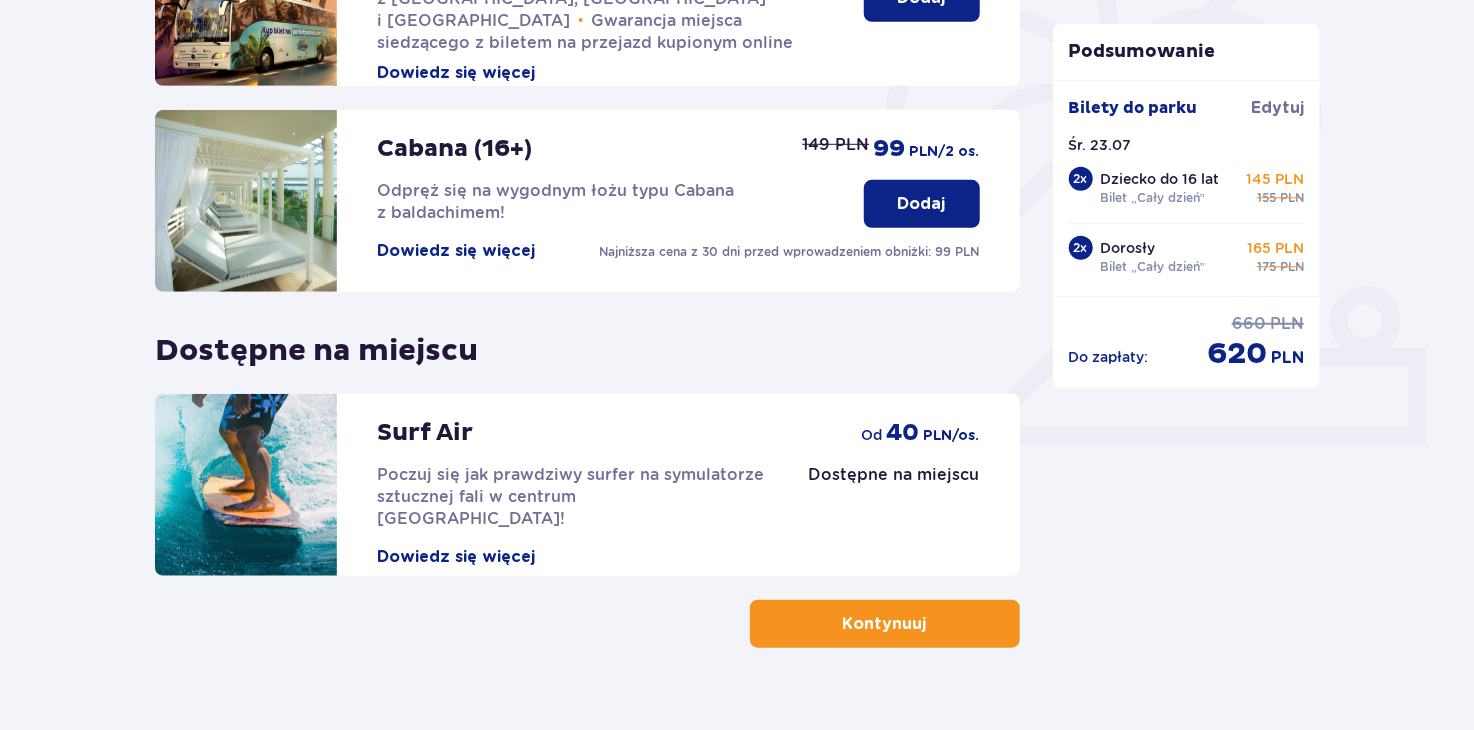 scroll, scrollTop: 625, scrollLeft: 0, axis: vertical 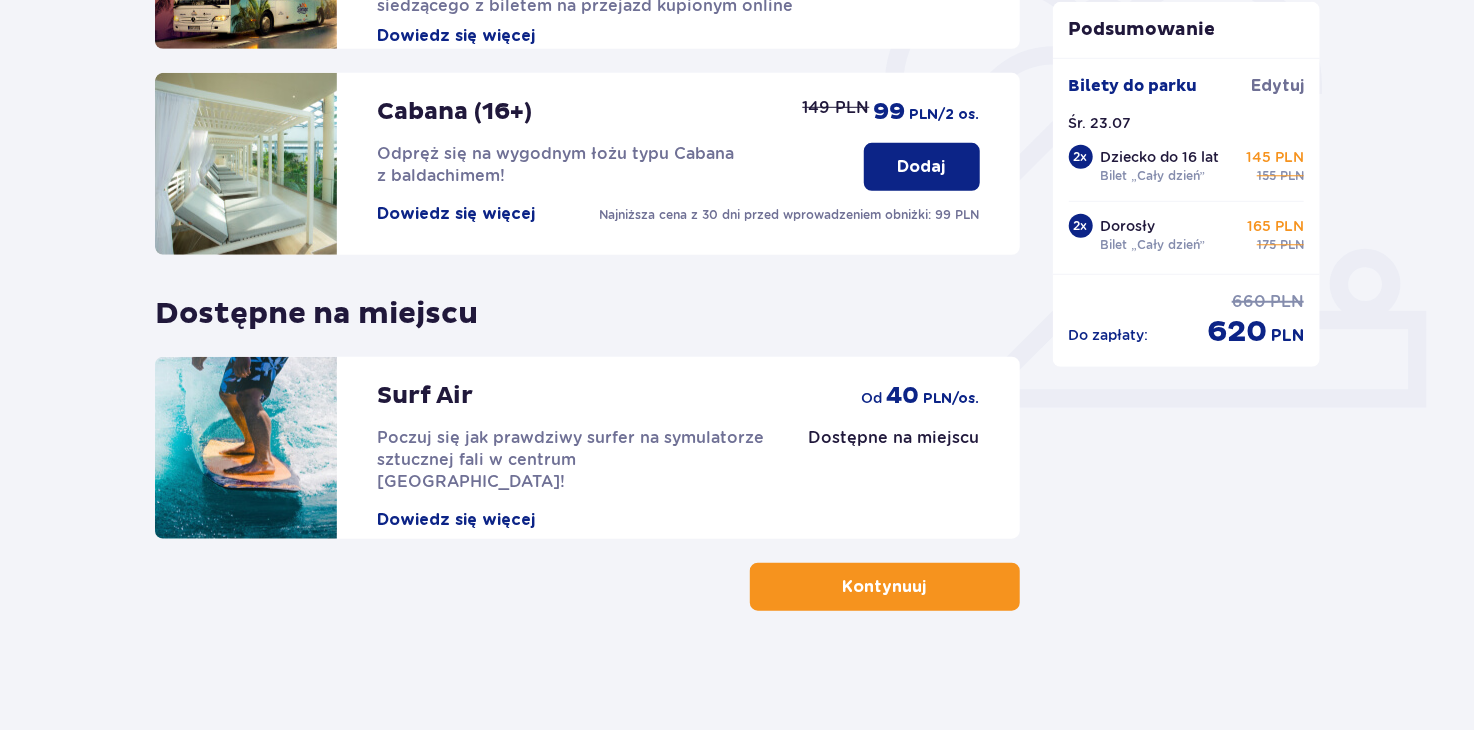 click on "Kontynuuj" at bounding box center [885, 587] 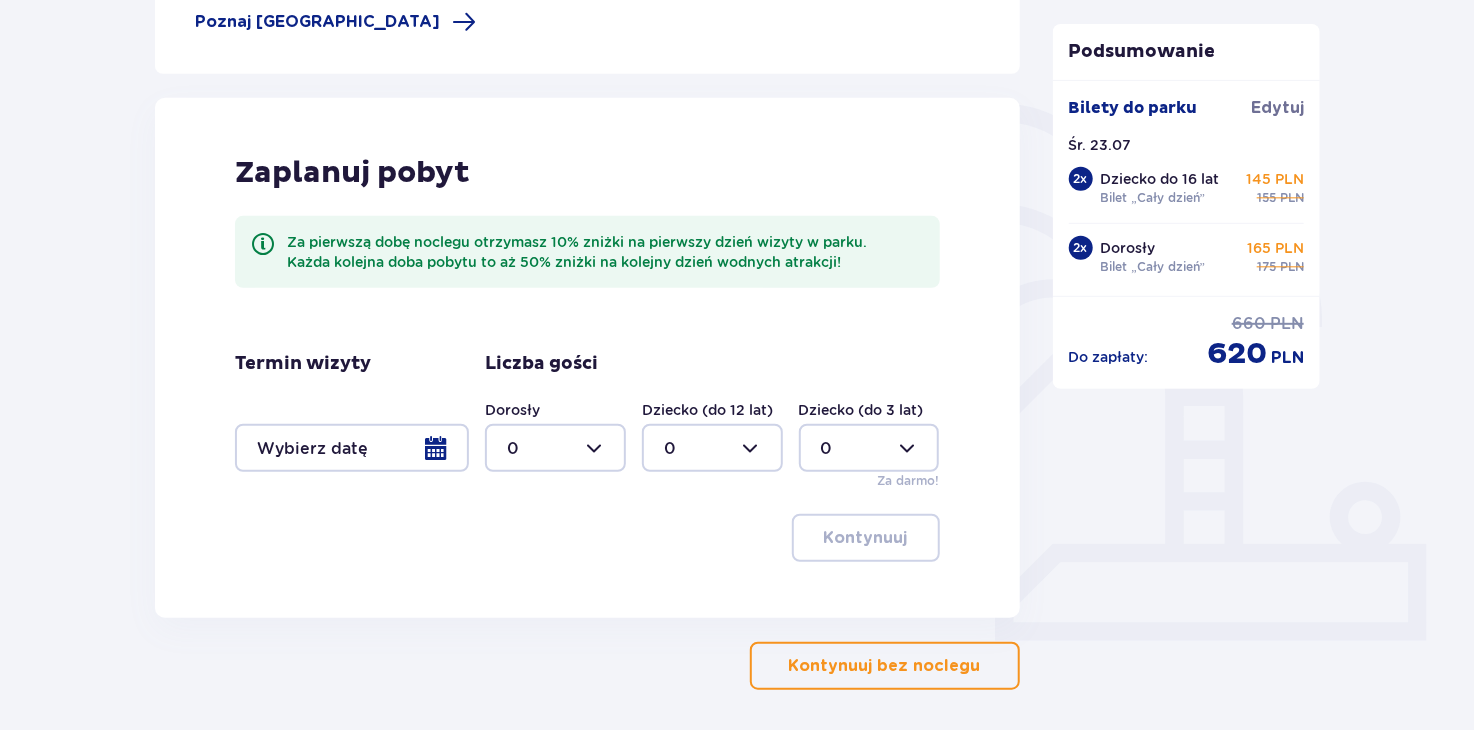 scroll, scrollTop: 472, scrollLeft: 0, axis: vertical 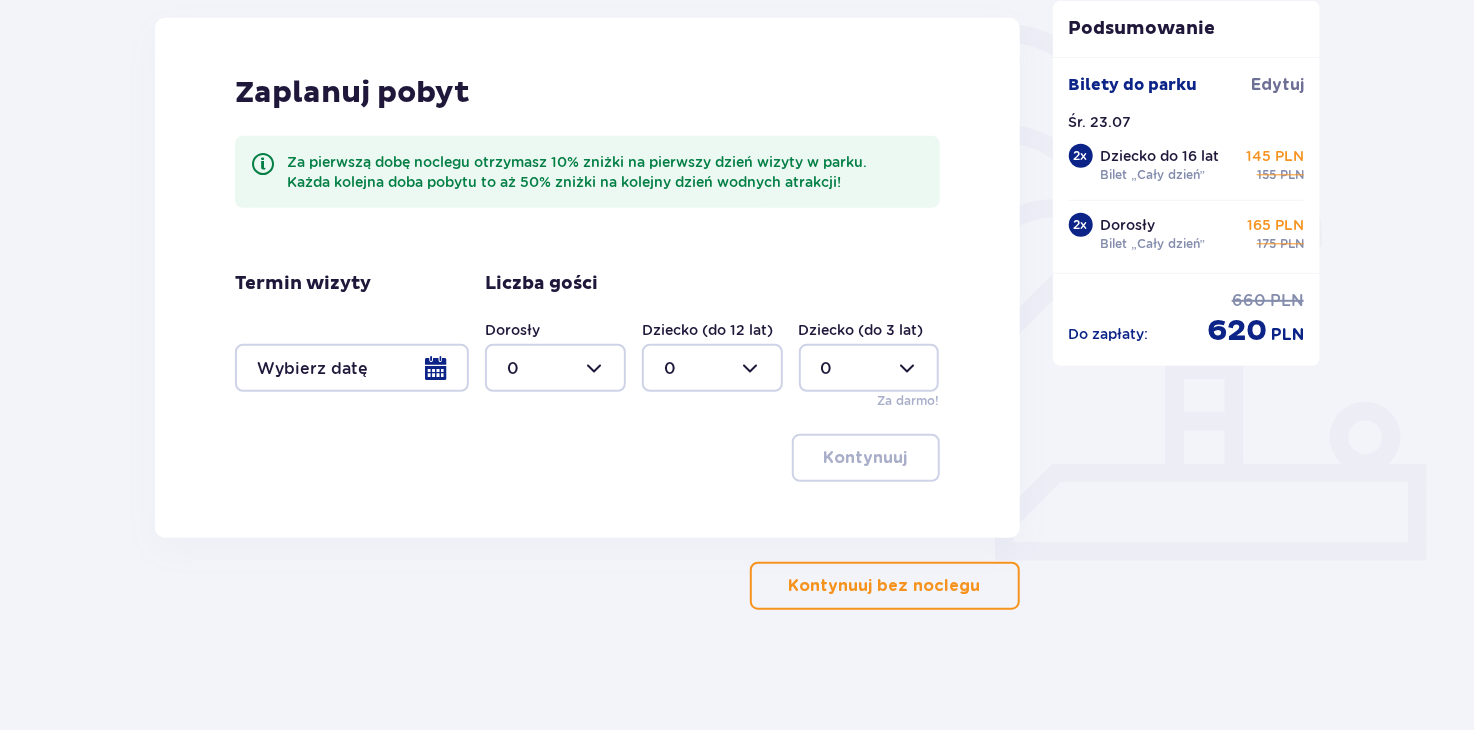 click on "Kontynuuj bez noclegu" at bounding box center [885, 586] 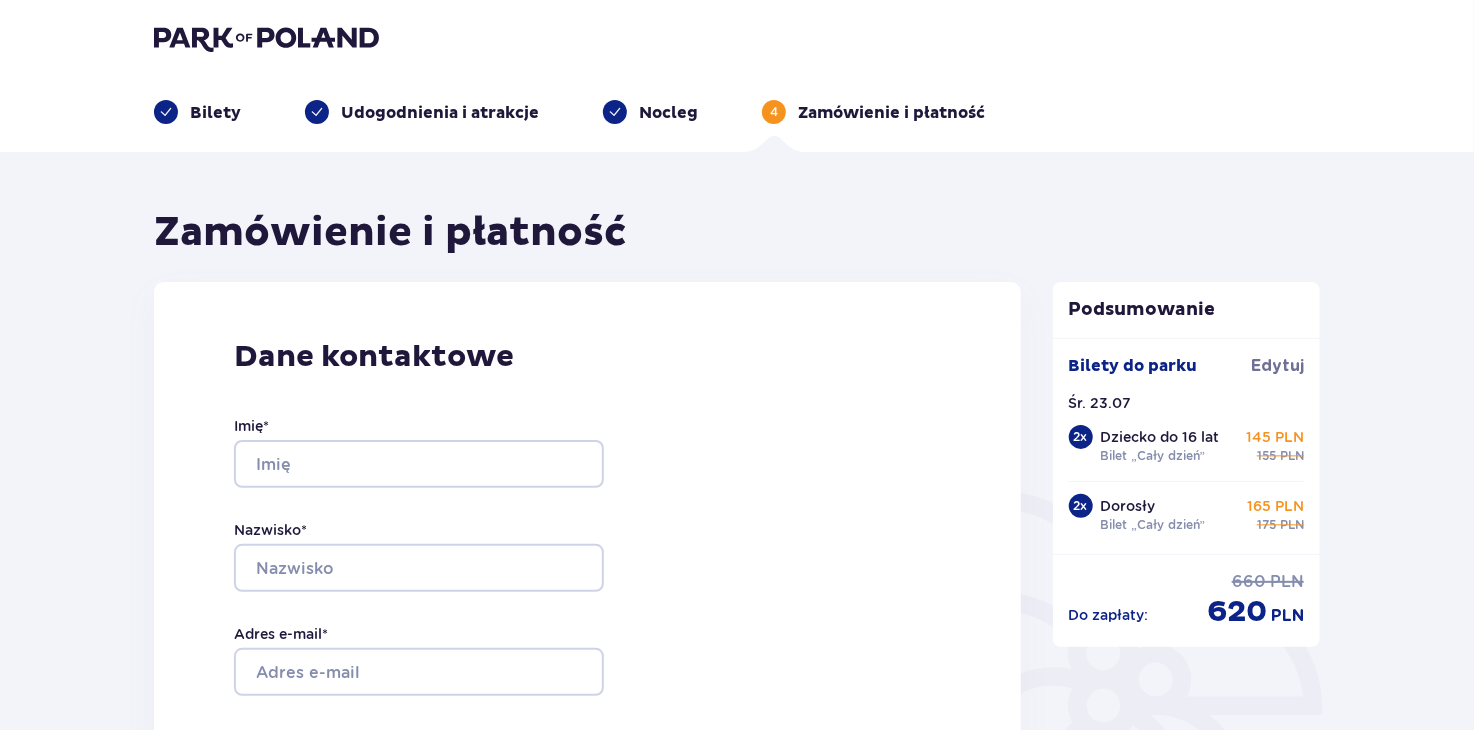 scroll, scrollTop: 0, scrollLeft: 0, axis: both 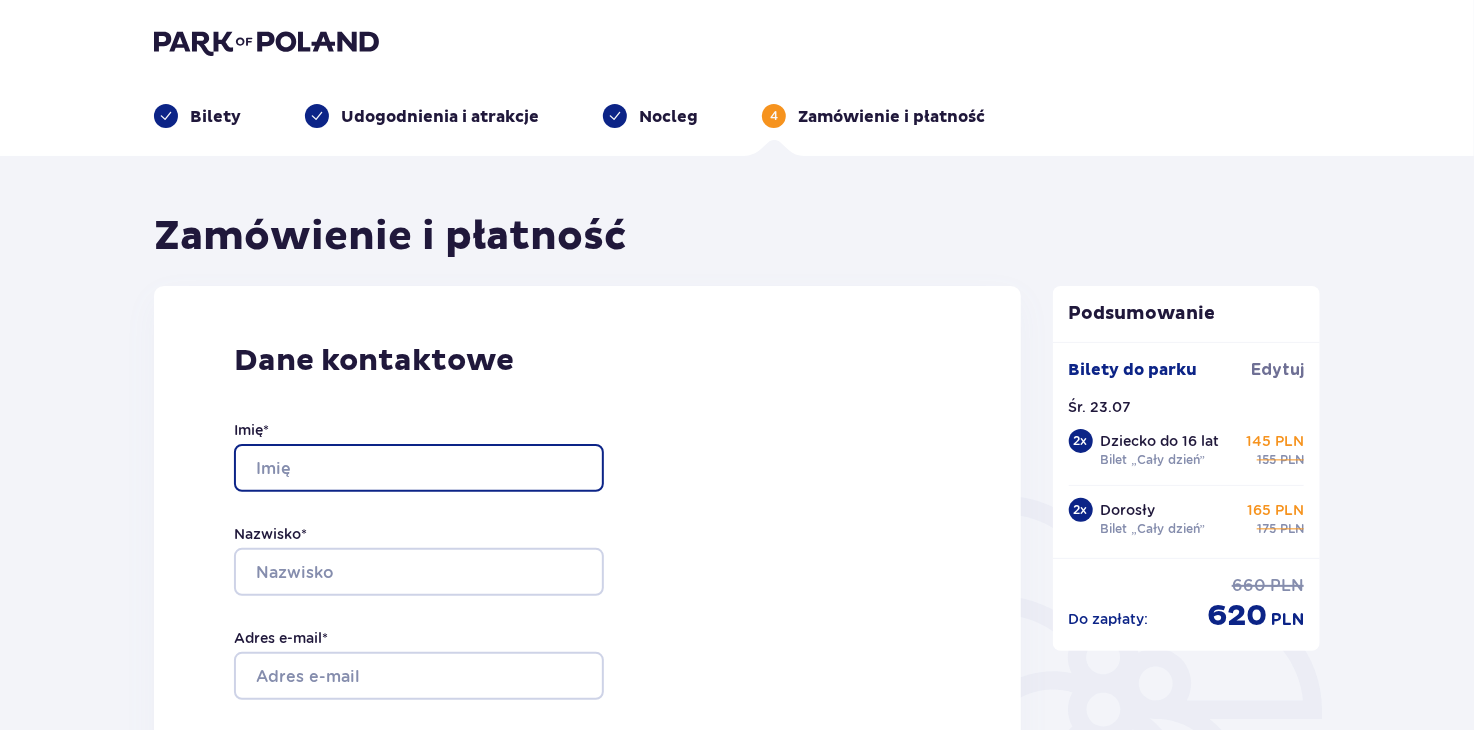 click on "Imię *" at bounding box center (419, 468) 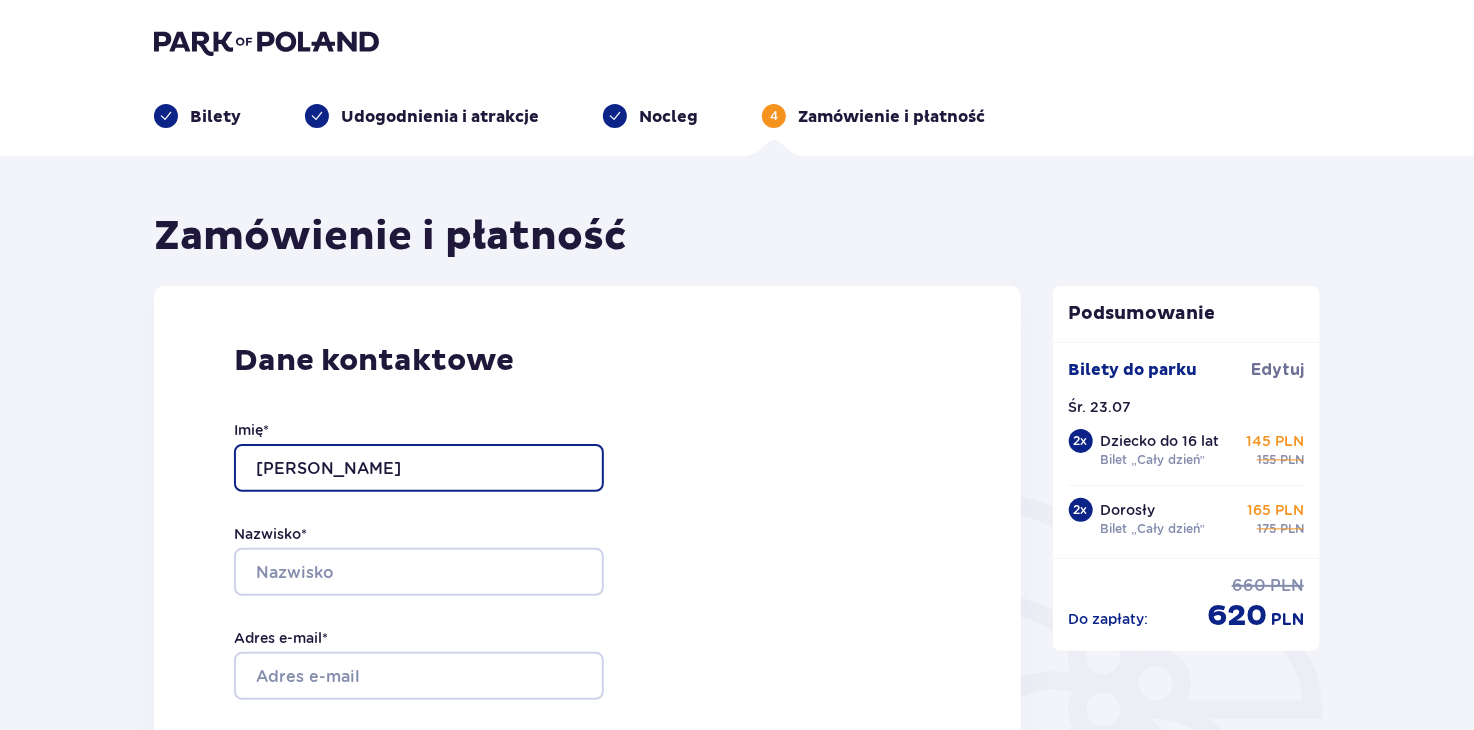 type on "Joanna" 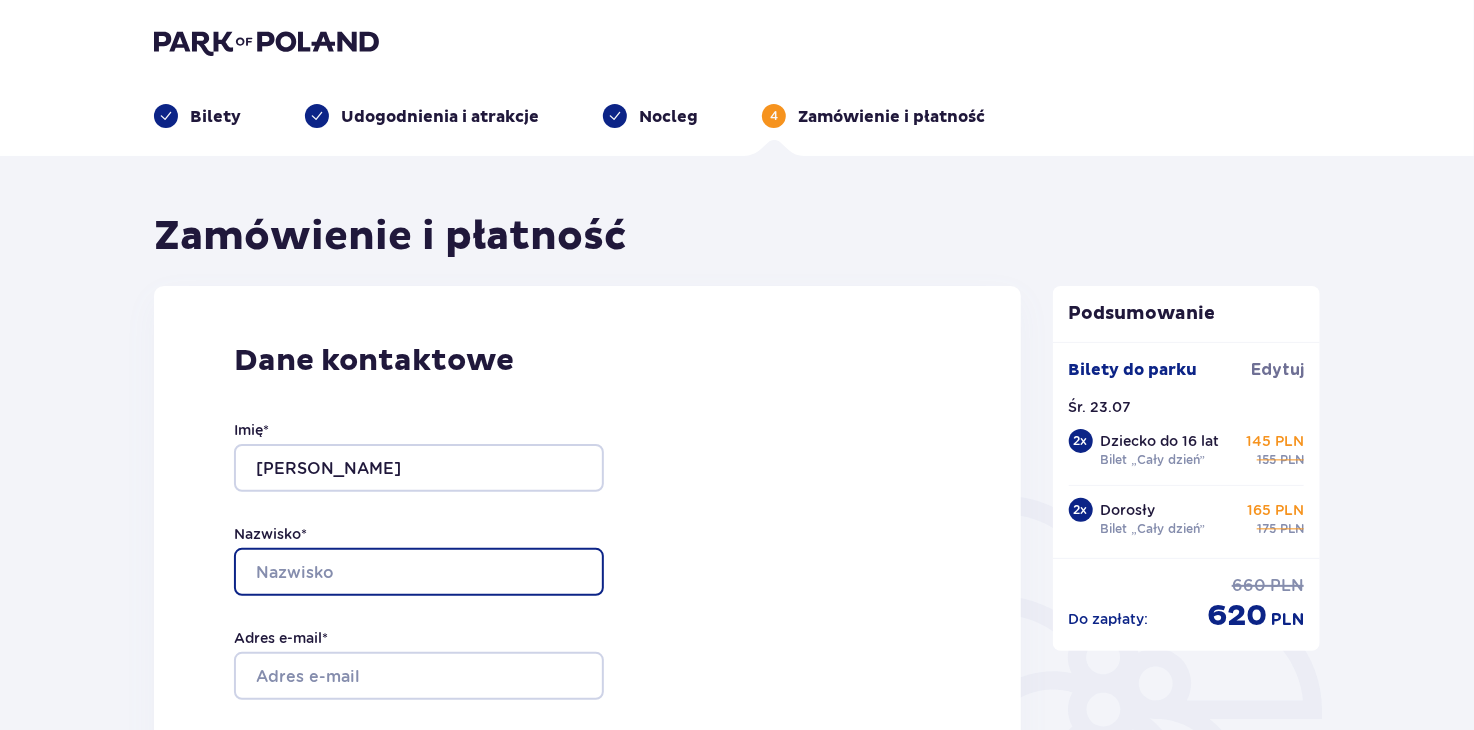 click on "Nazwisko *" at bounding box center (419, 572) 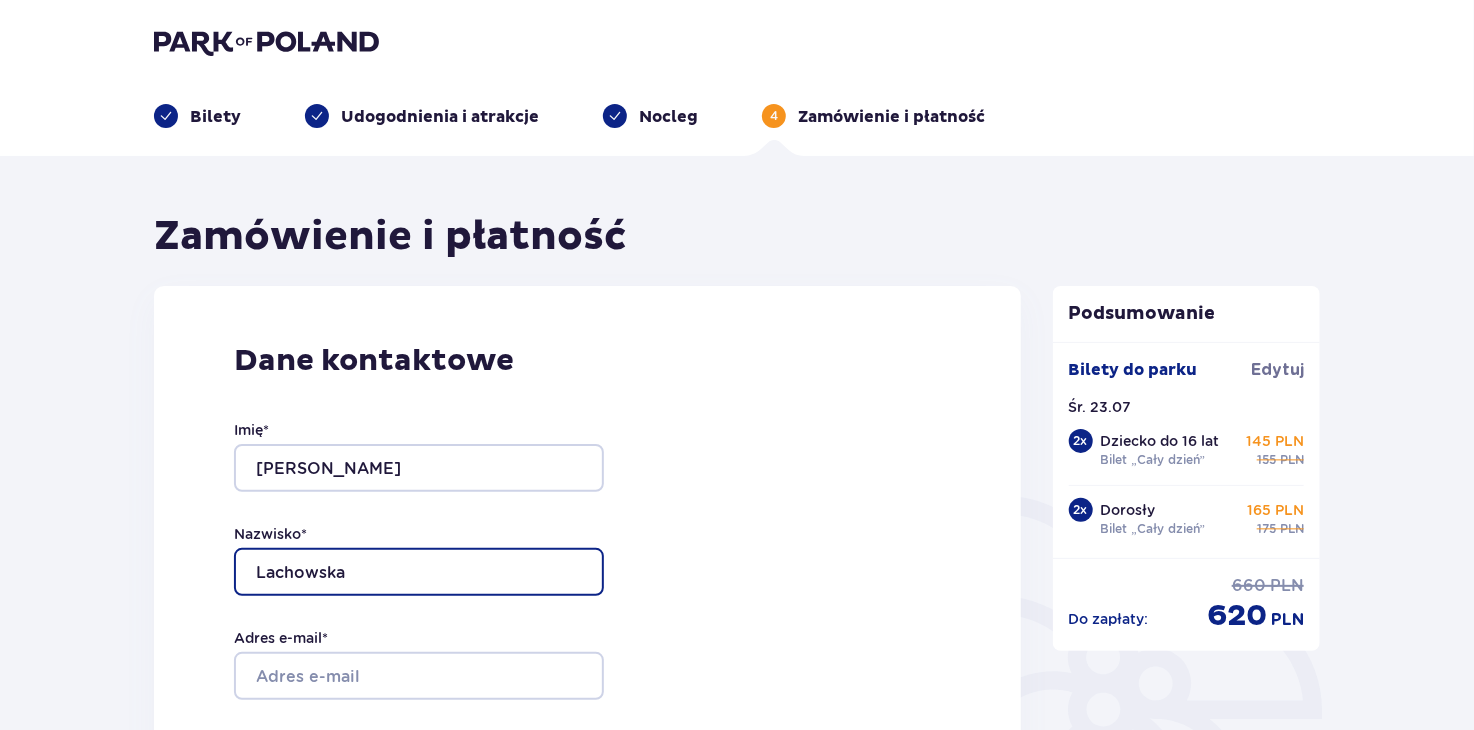 type on "Lachowska" 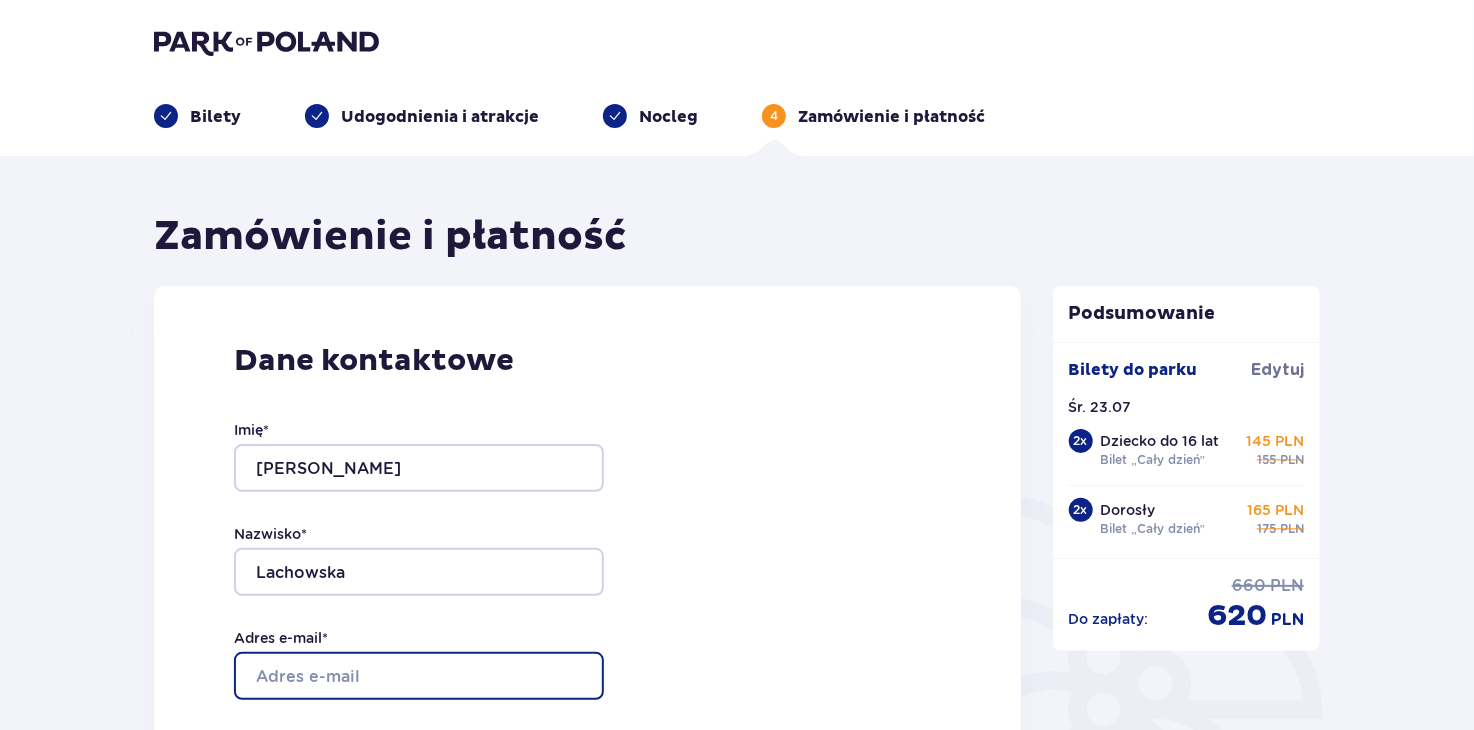 click on "Adres e-mail *" at bounding box center (419, 676) 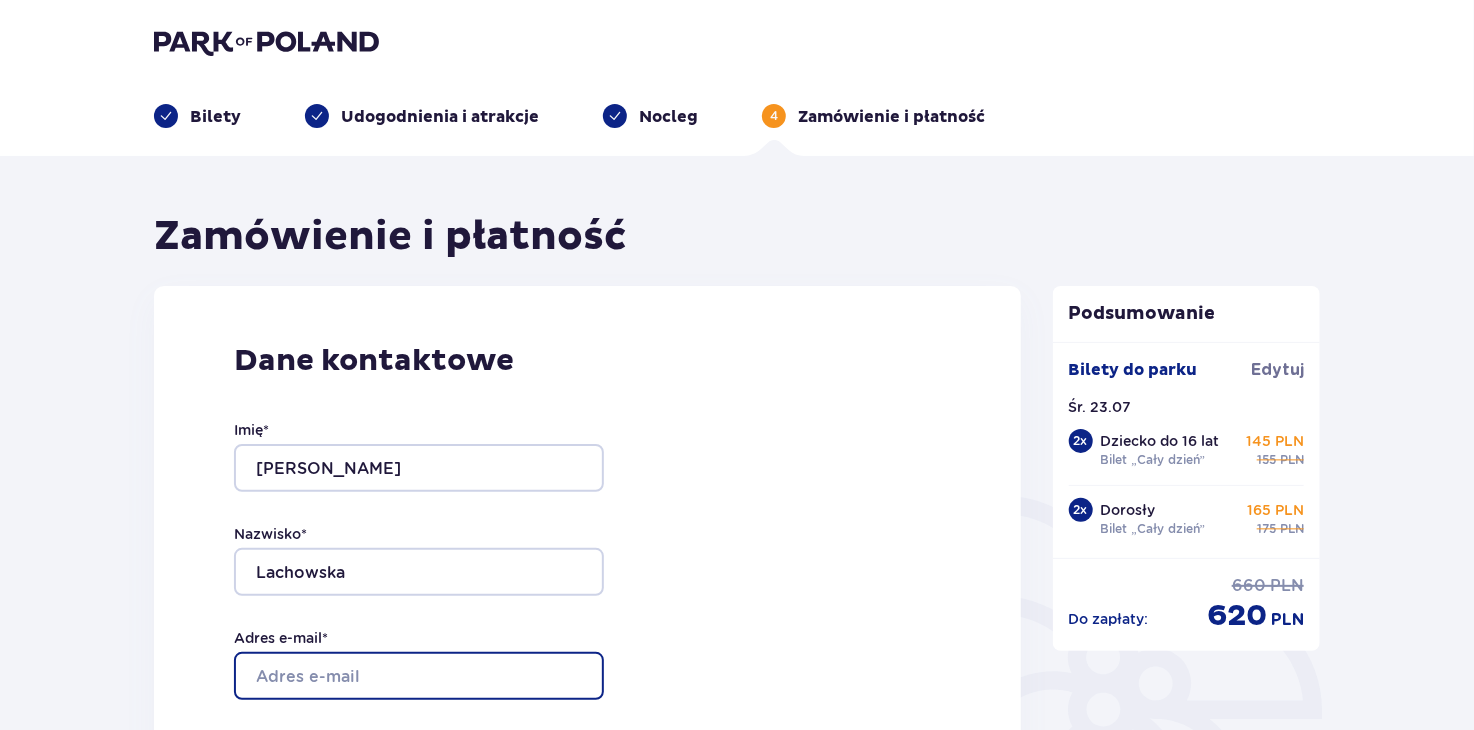 type on "asiao6@o2.pl" 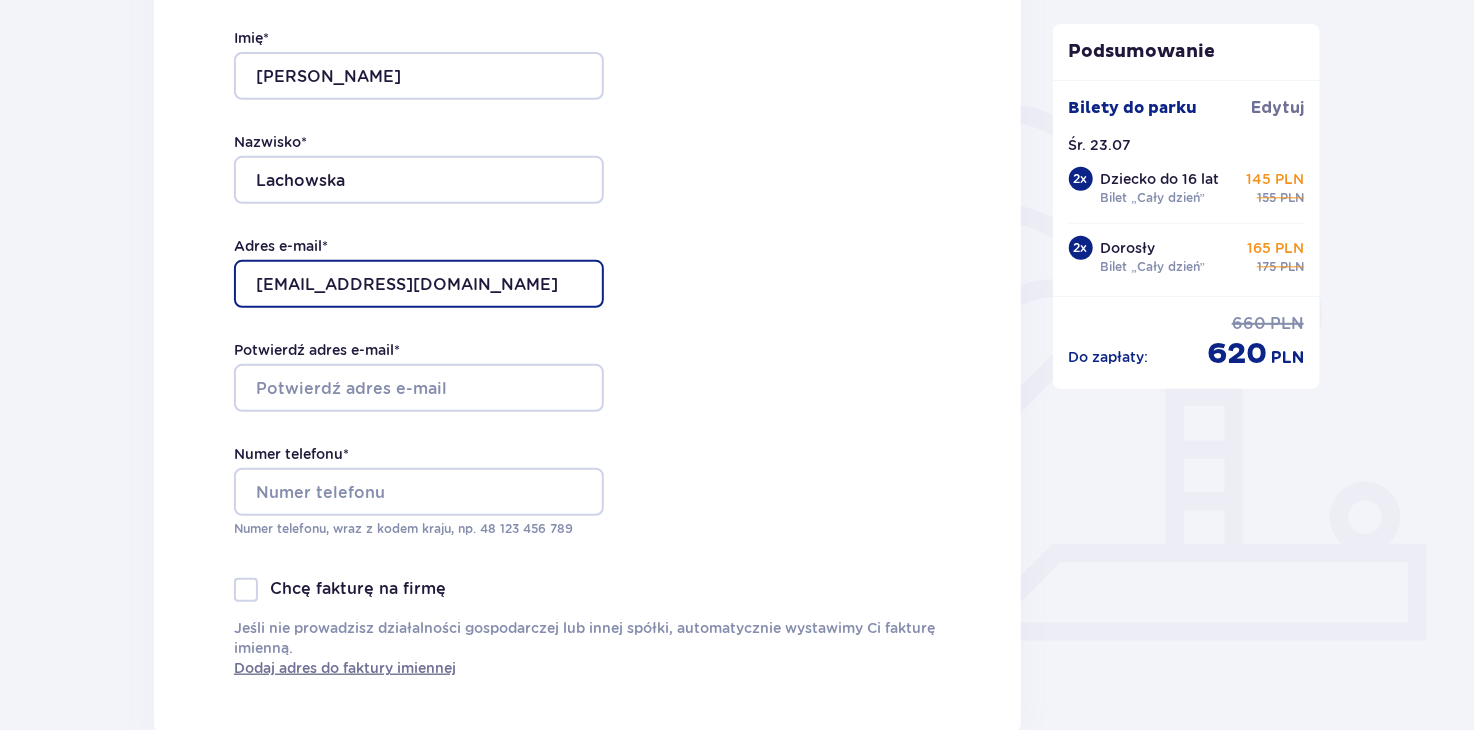 scroll, scrollTop: 400, scrollLeft: 0, axis: vertical 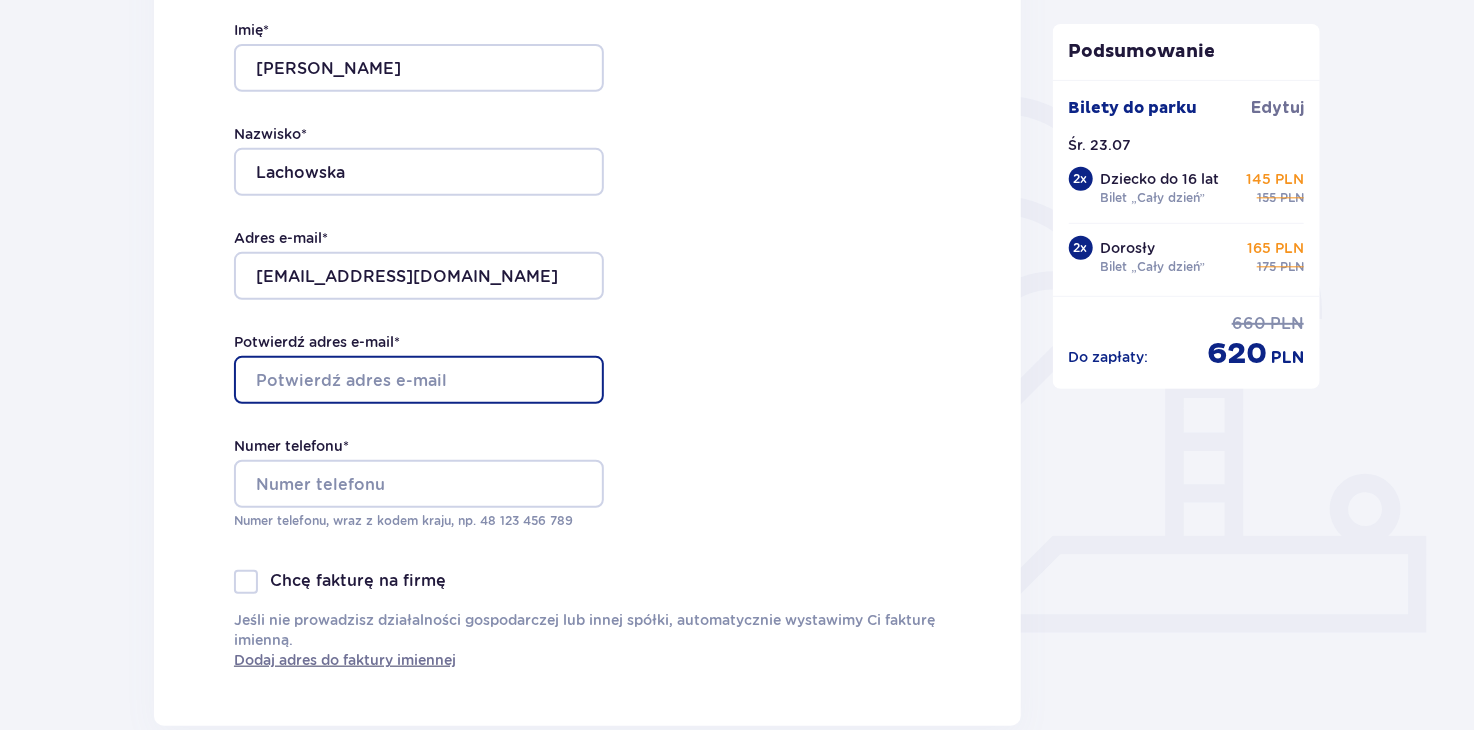 click on "Potwierdź adres e-mail *" at bounding box center [419, 380] 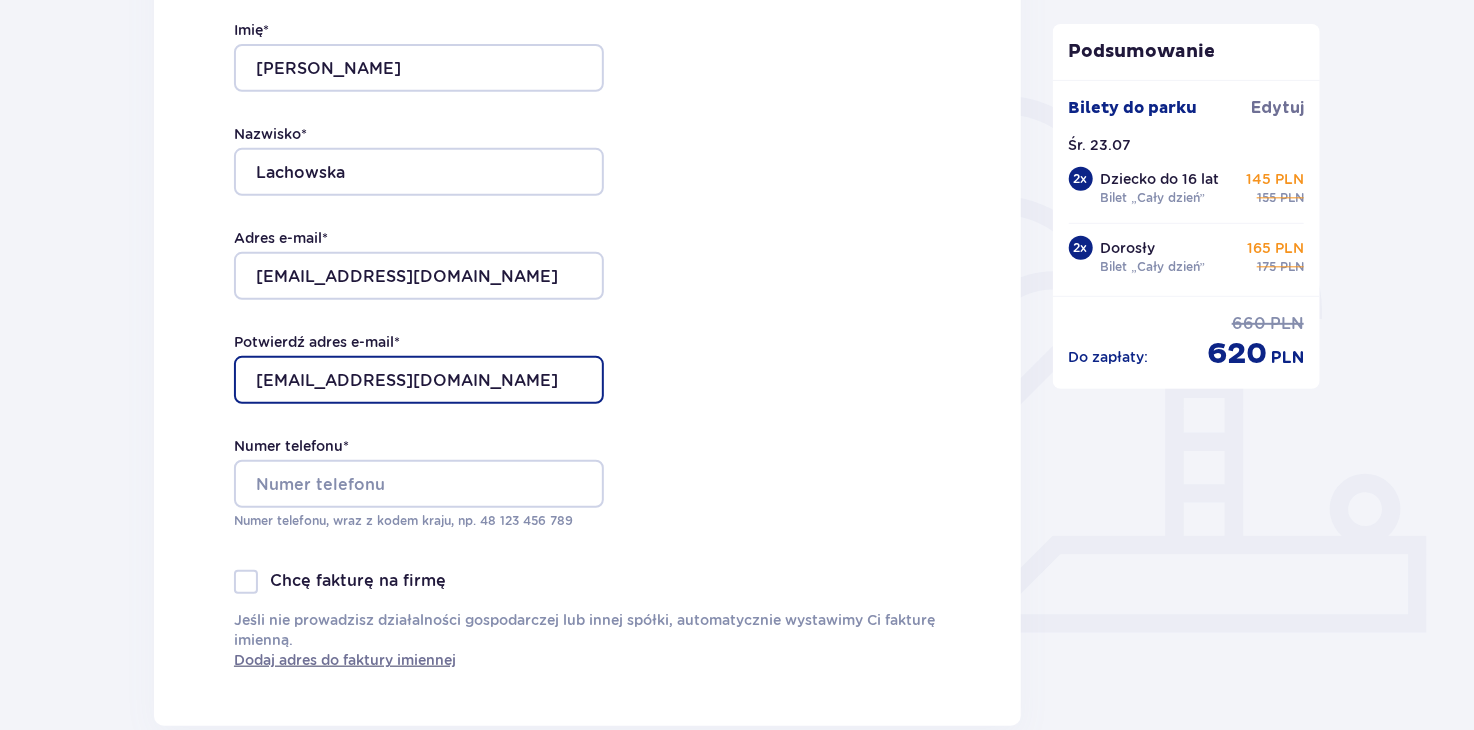 type on "asiao6@o2.pl" 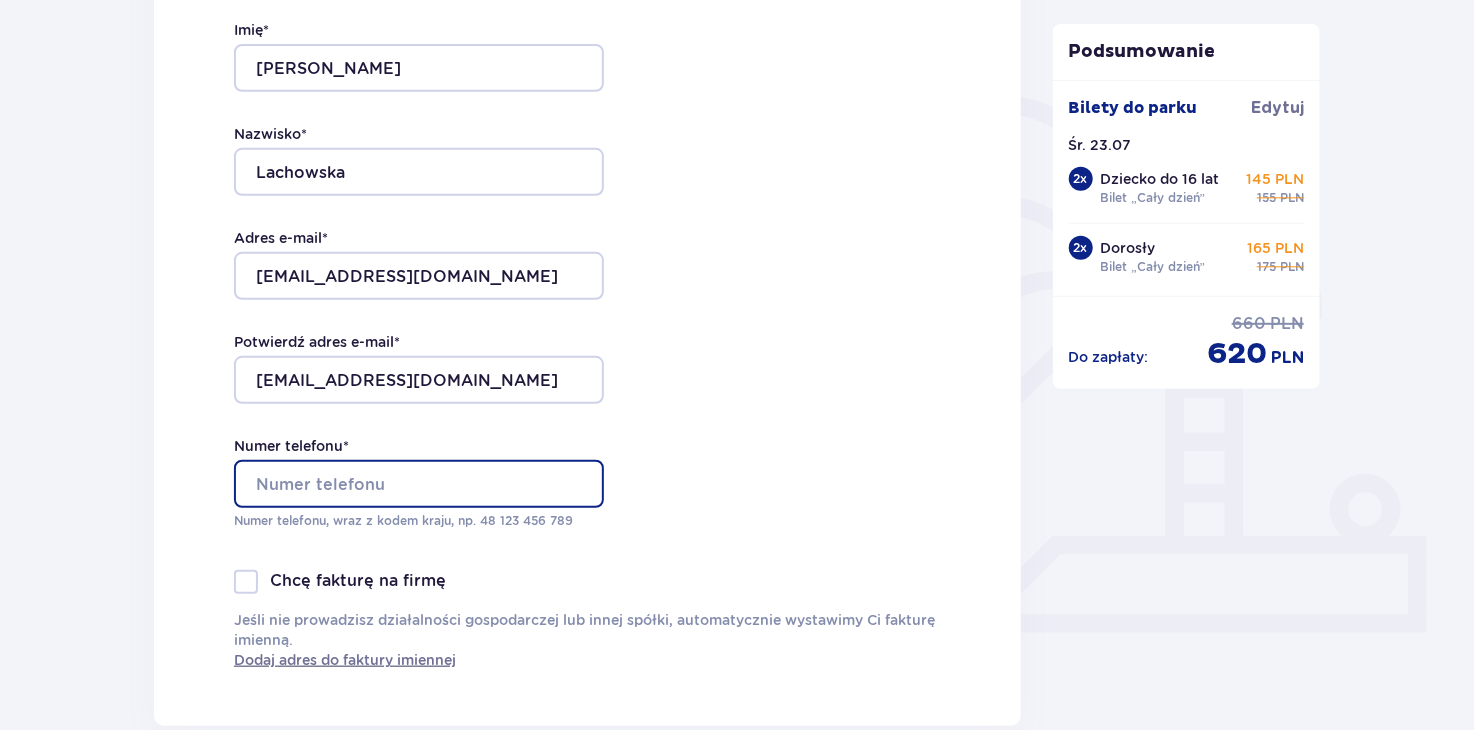 click on "Numer telefonu *" at bounding box center (419, 484) 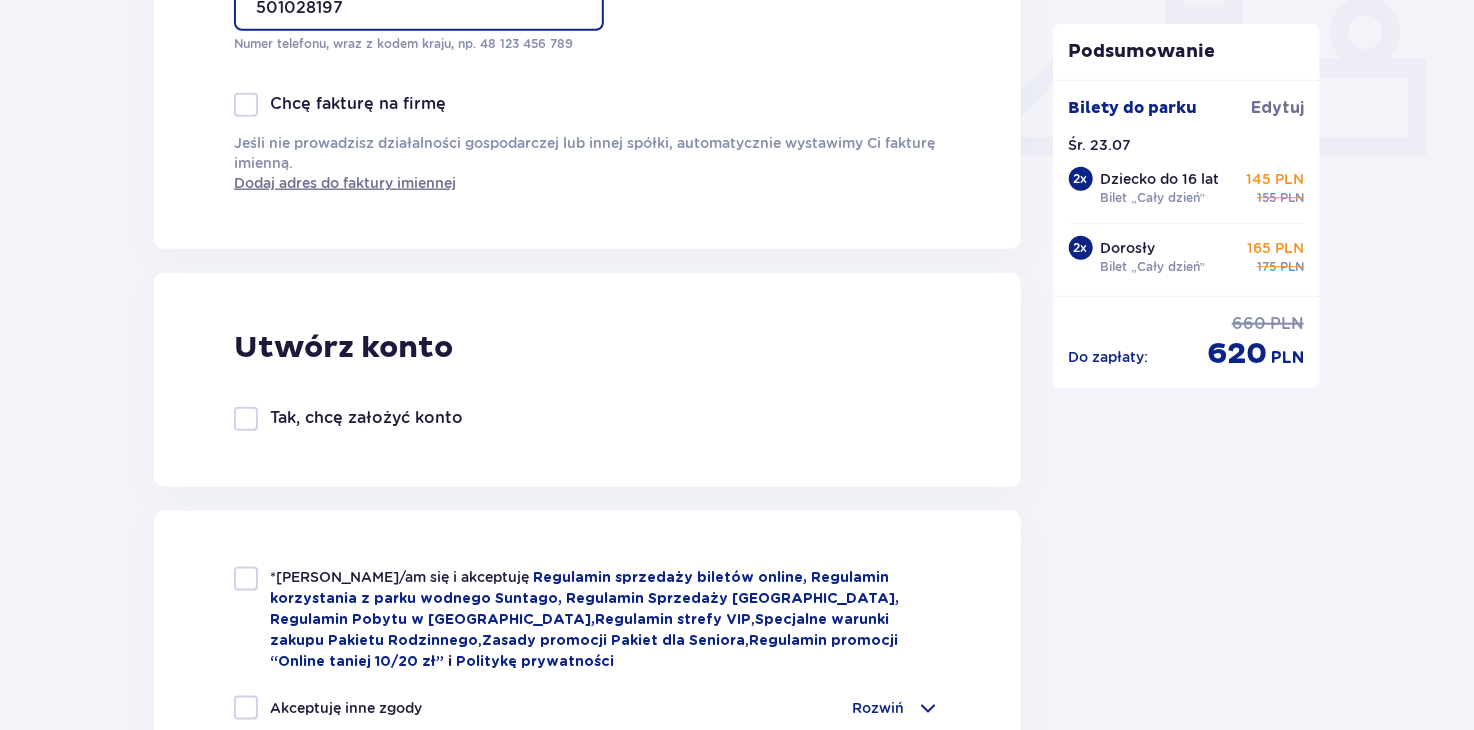 scroll, scrollTop: 1000, scrollLeft: 0, axis: vertical 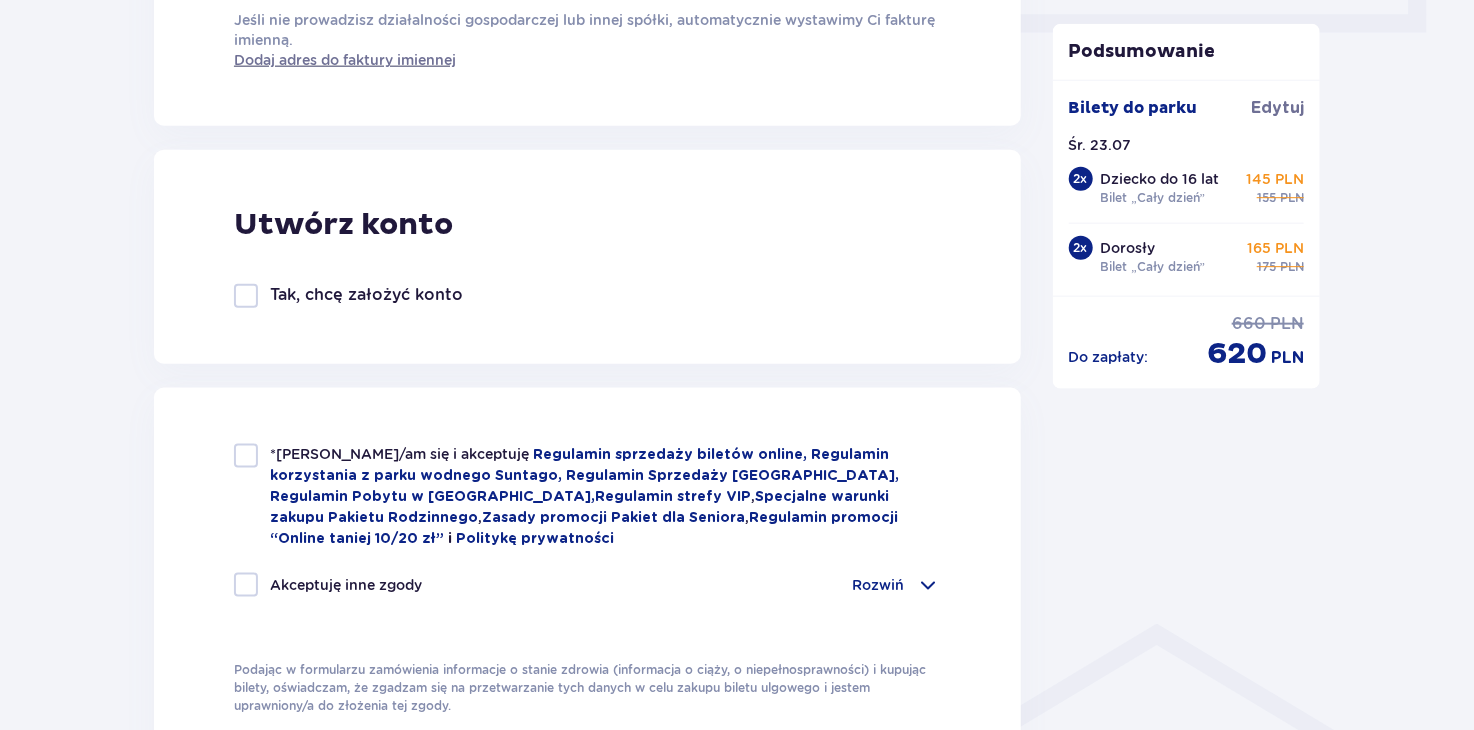 type on "501028197" 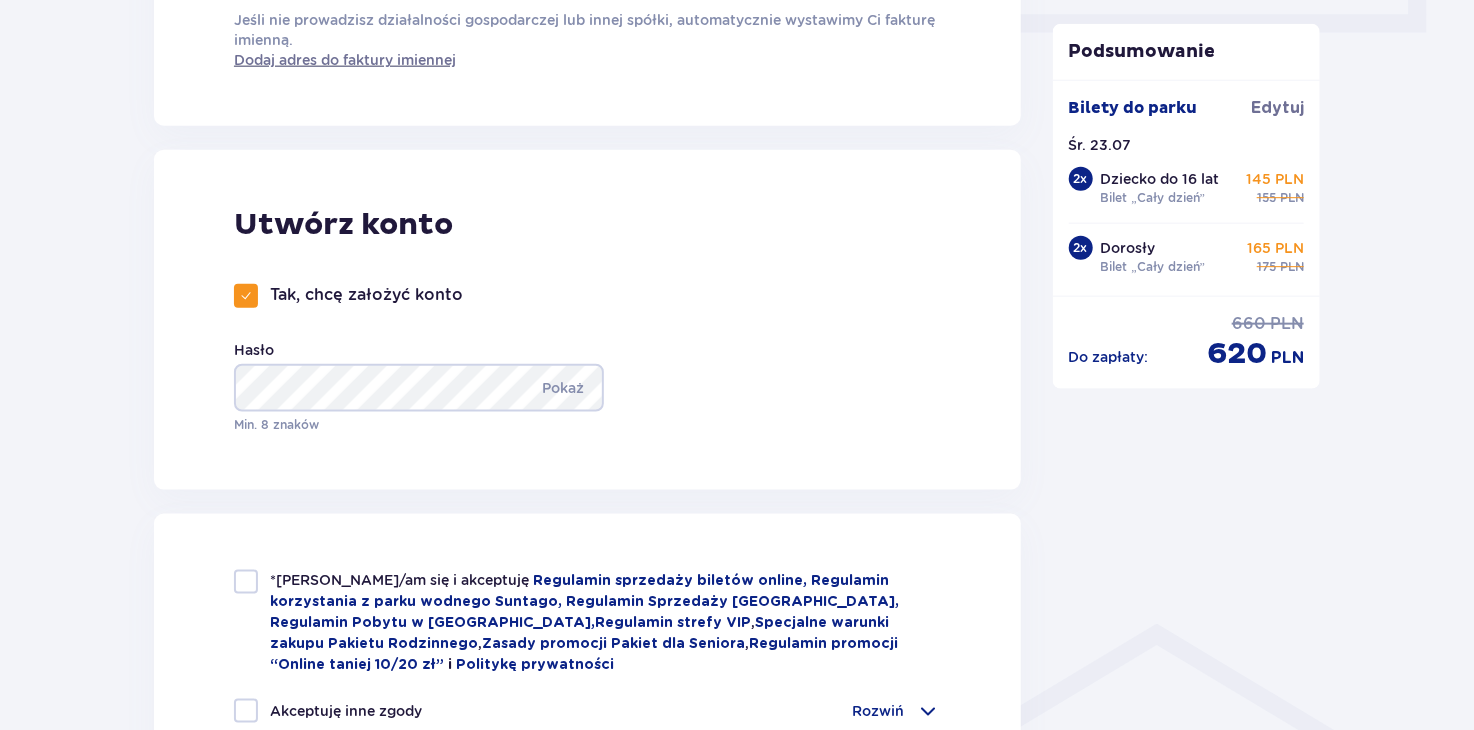 click at bounding box center (246, 296) 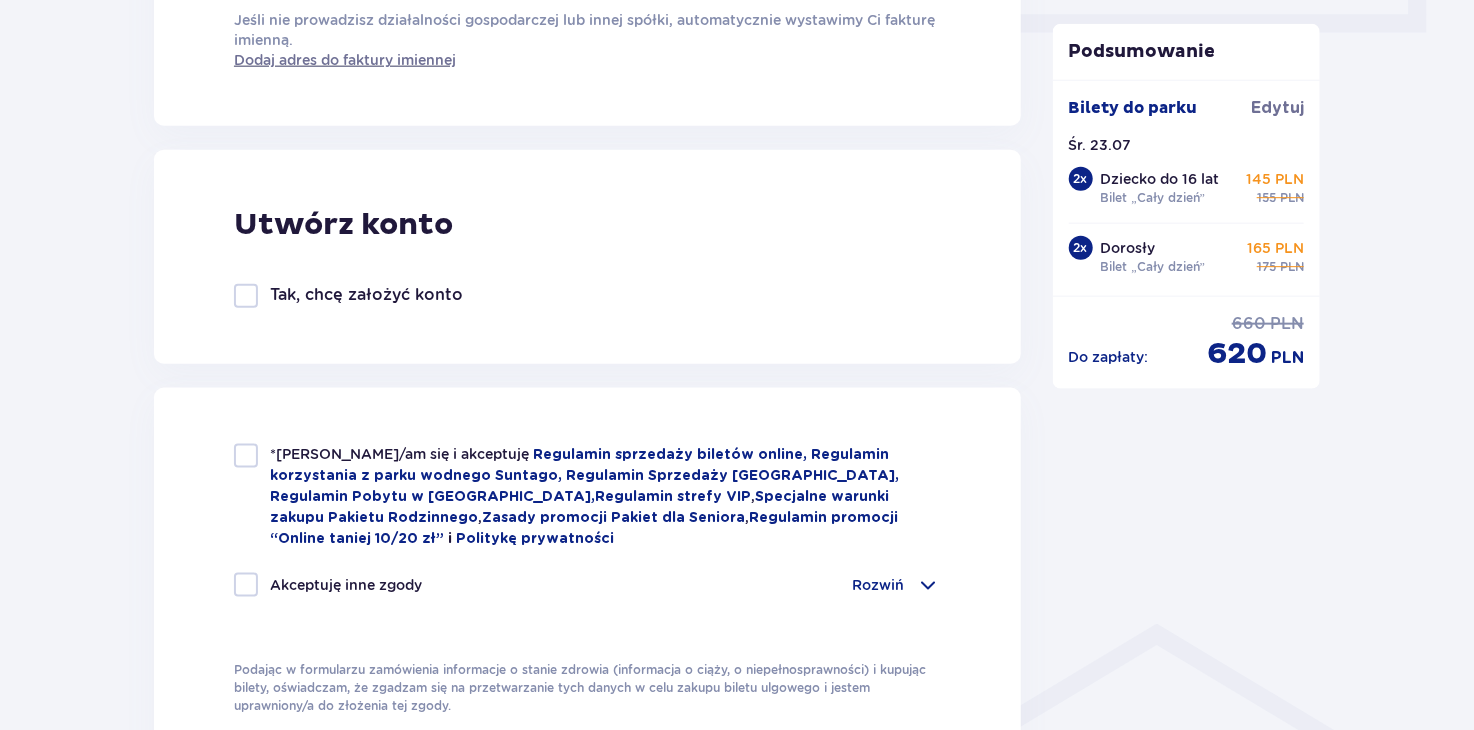 click at bounding box center (246, 456) 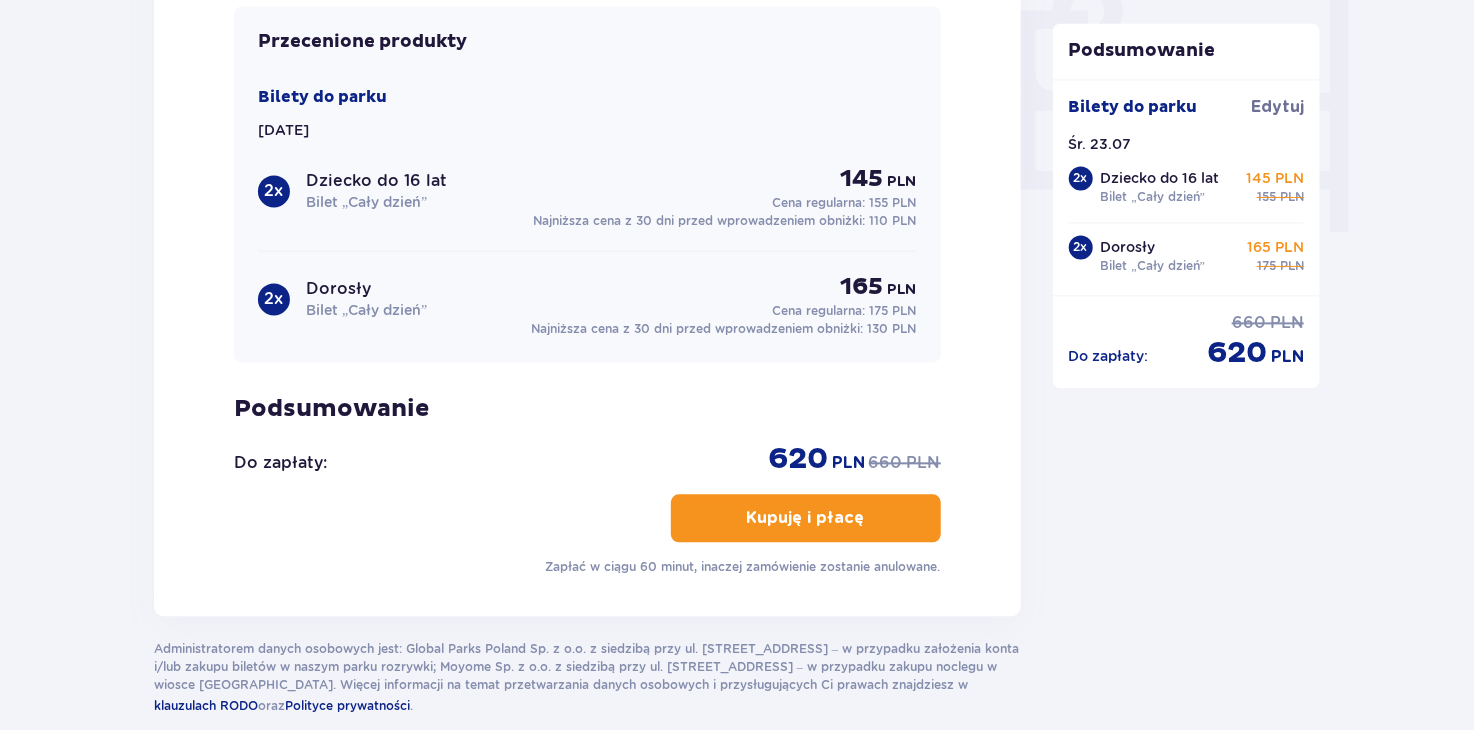 scroll, scrollTop: 2025, scrollLeft: 0, axis: vertical 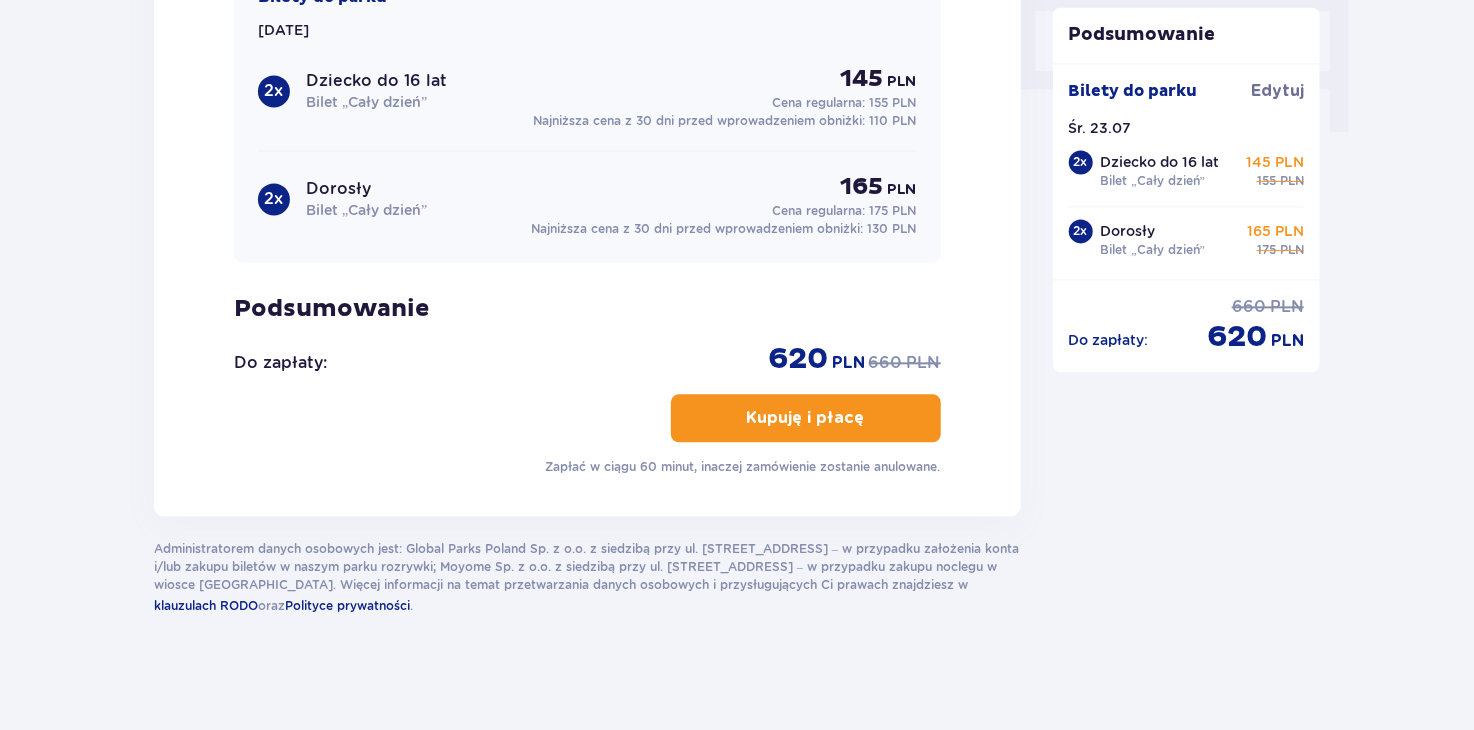 click on "Kupuję i płacę" at bounding box center [806, 418] 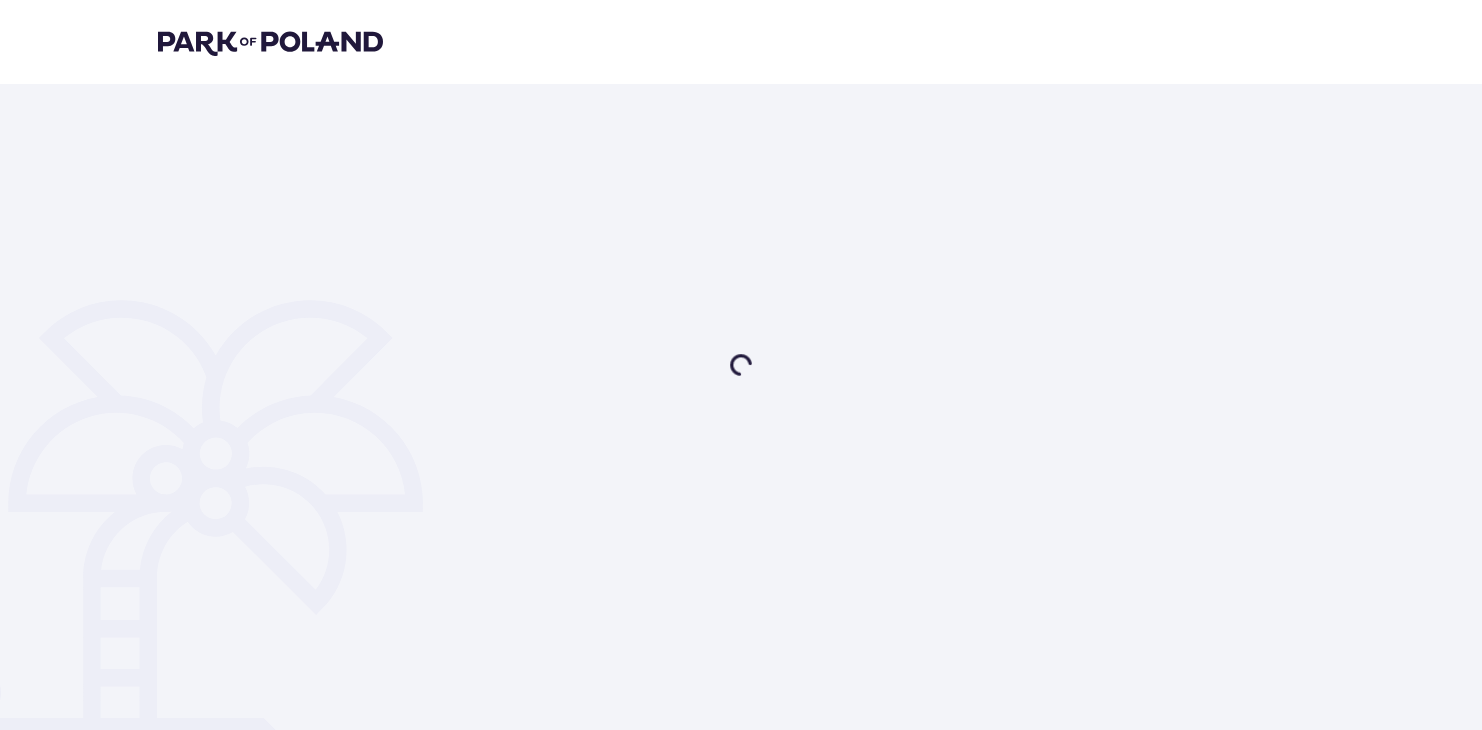 scroll, scrollTop: 0, scrollLeft: 0, axis: both 